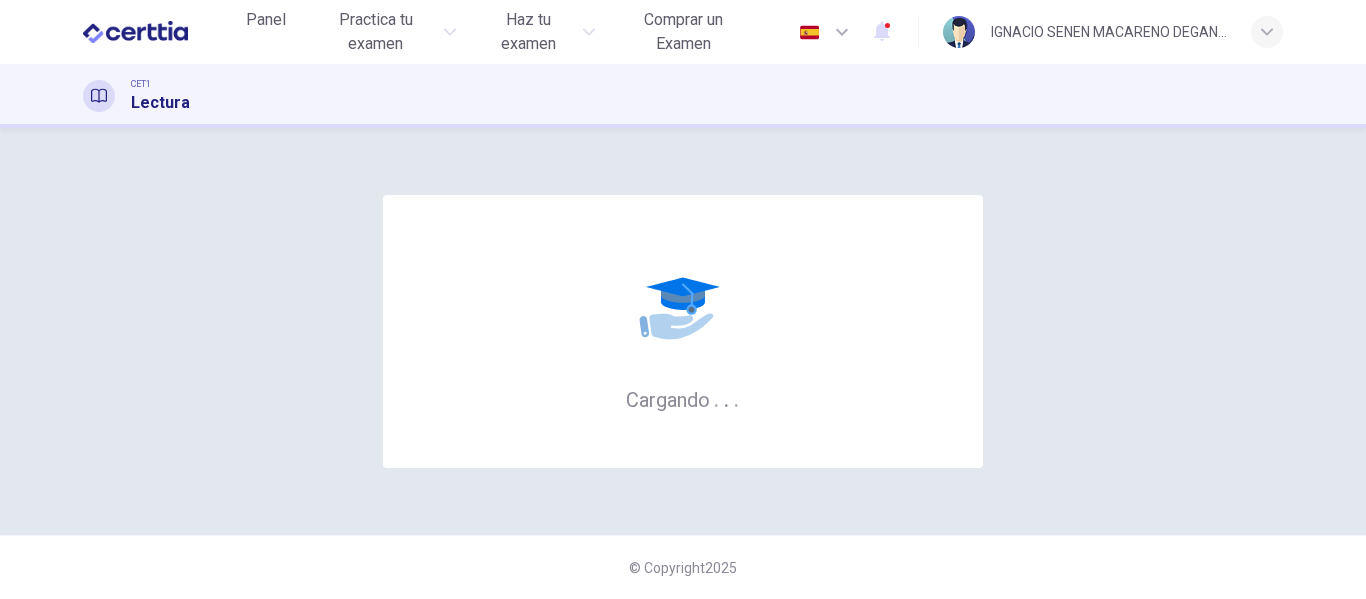 scroll, scrollTop: 0, scrollLeft: 0, axis: both 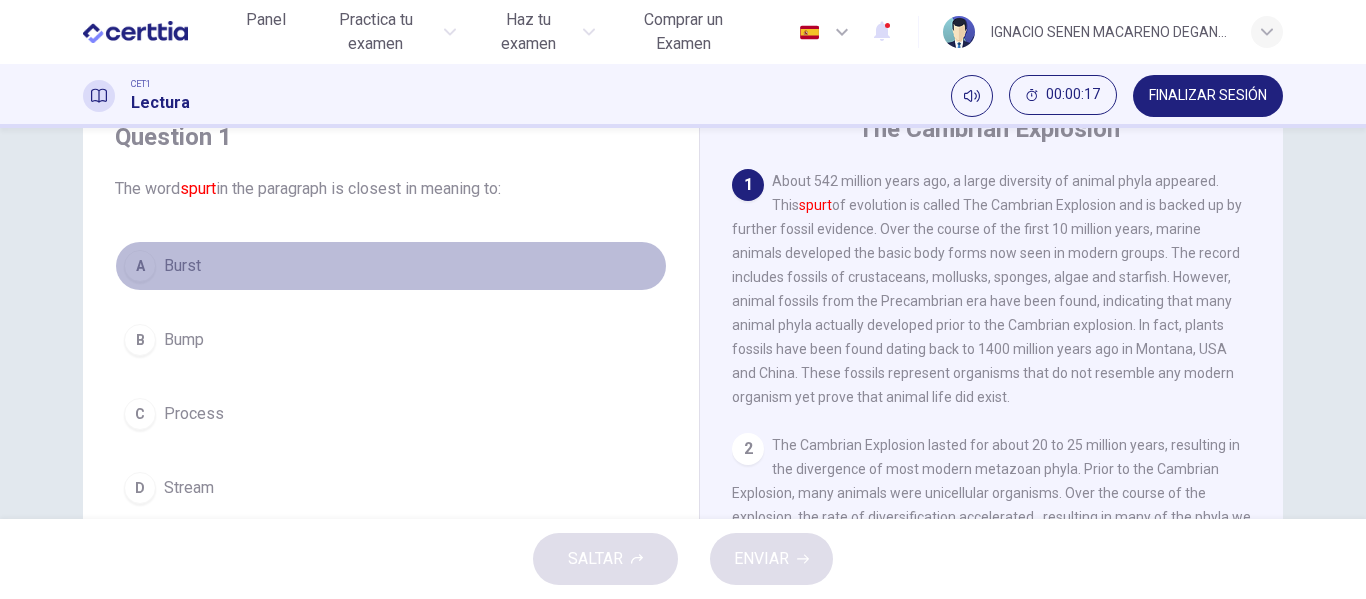 click on "Burst" at bounding box center [182, 266] 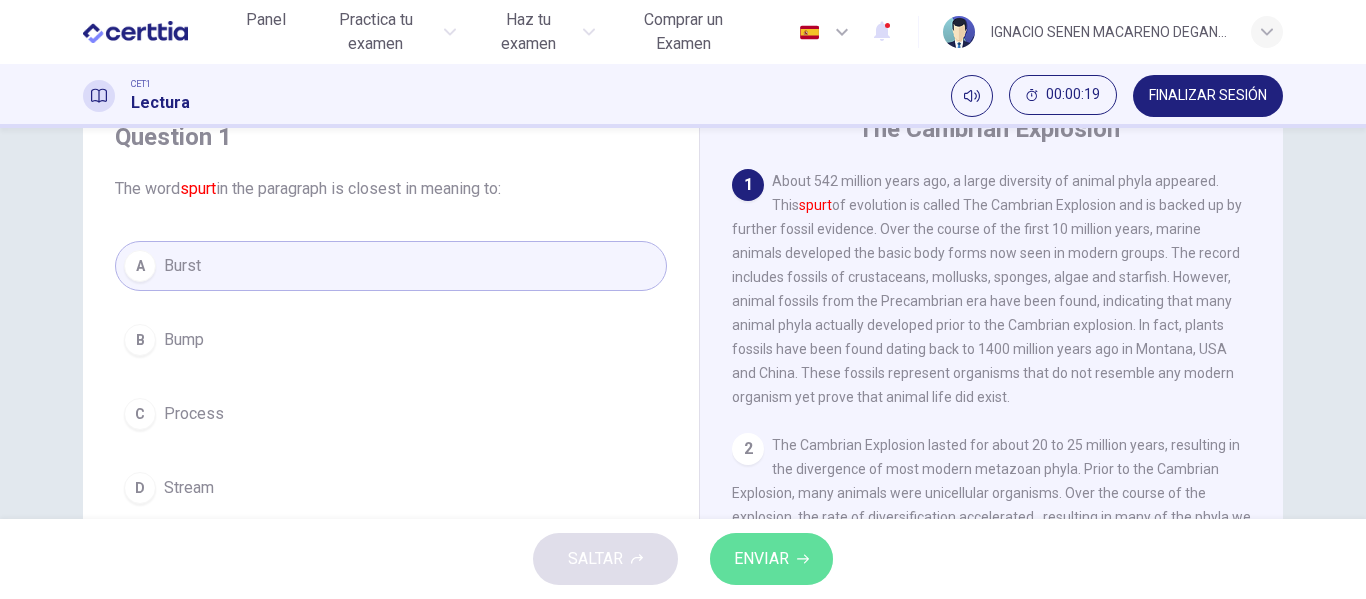 click on "ENVIAR" at bounding box center (771, 559) 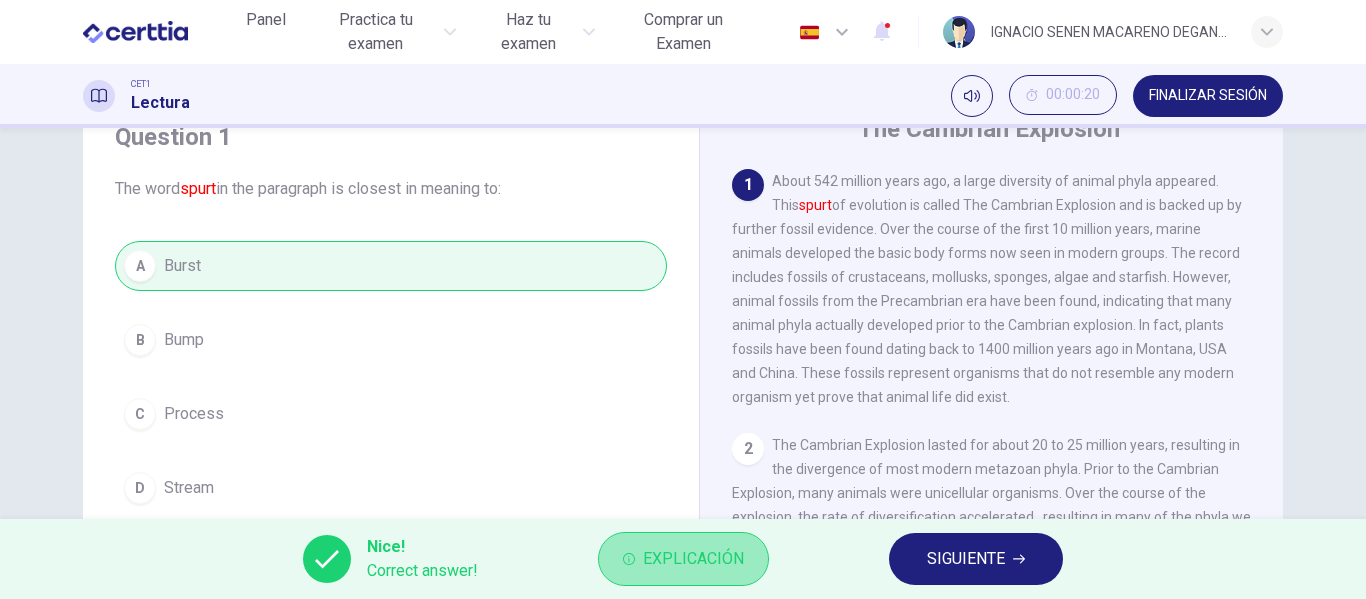 click on "Explicación" at bounding box center (693, 559) 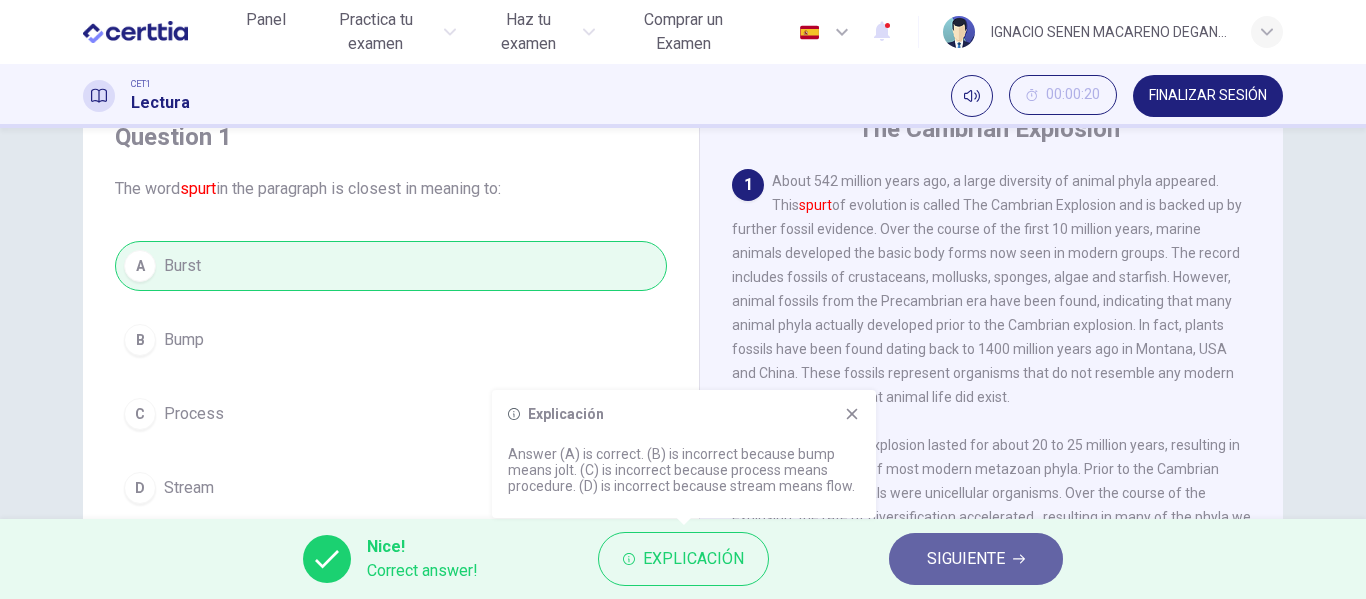 click on "SIGUIENTE" at bounding box center (966, 559) 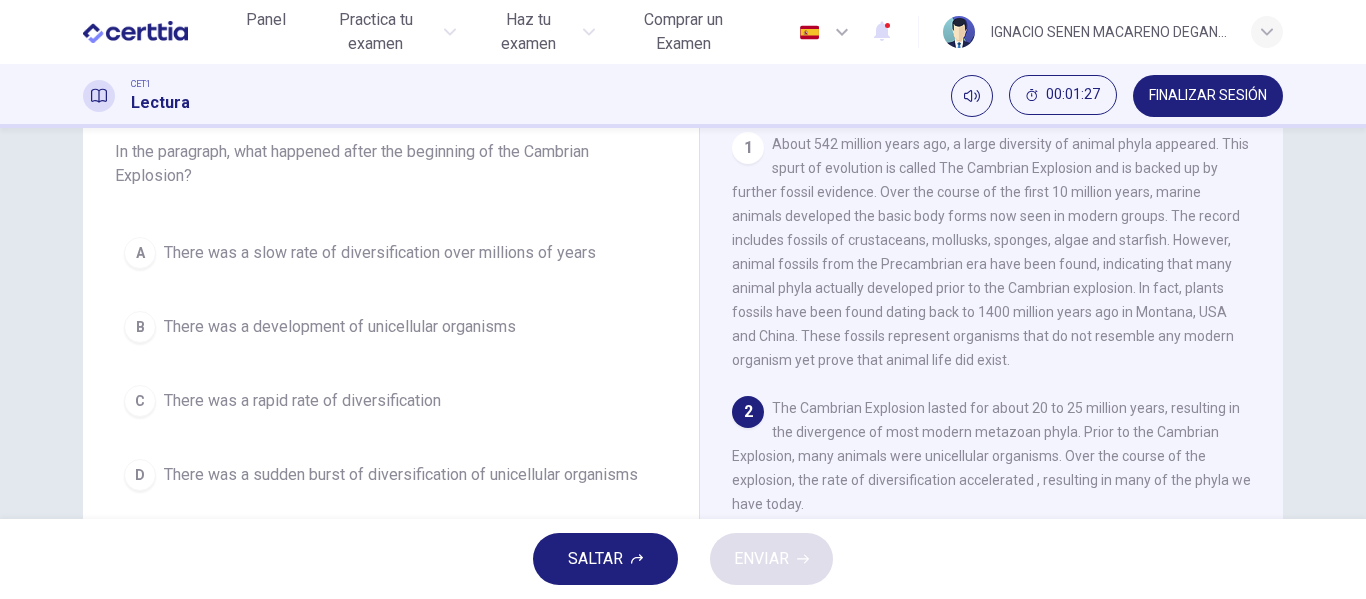 scroll, scrollTop: 148, scrollLeft: 0, axis: vertical 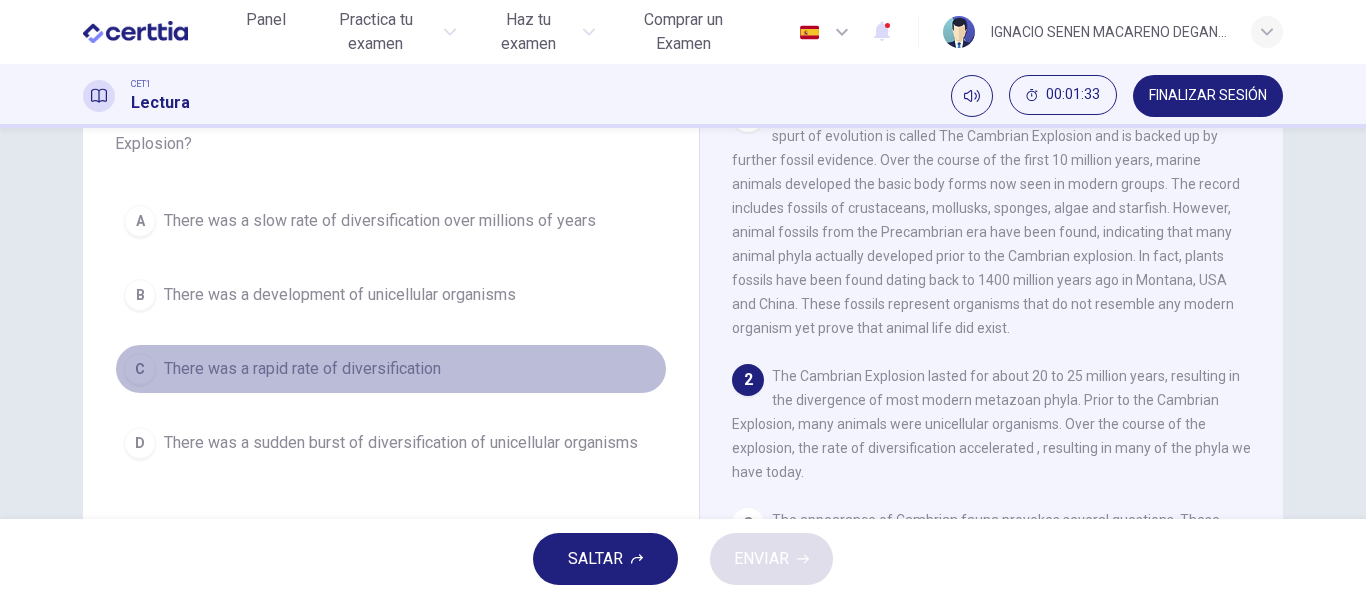 click on "There was a rapid rate of diversification" at bounding box center [380, 221] 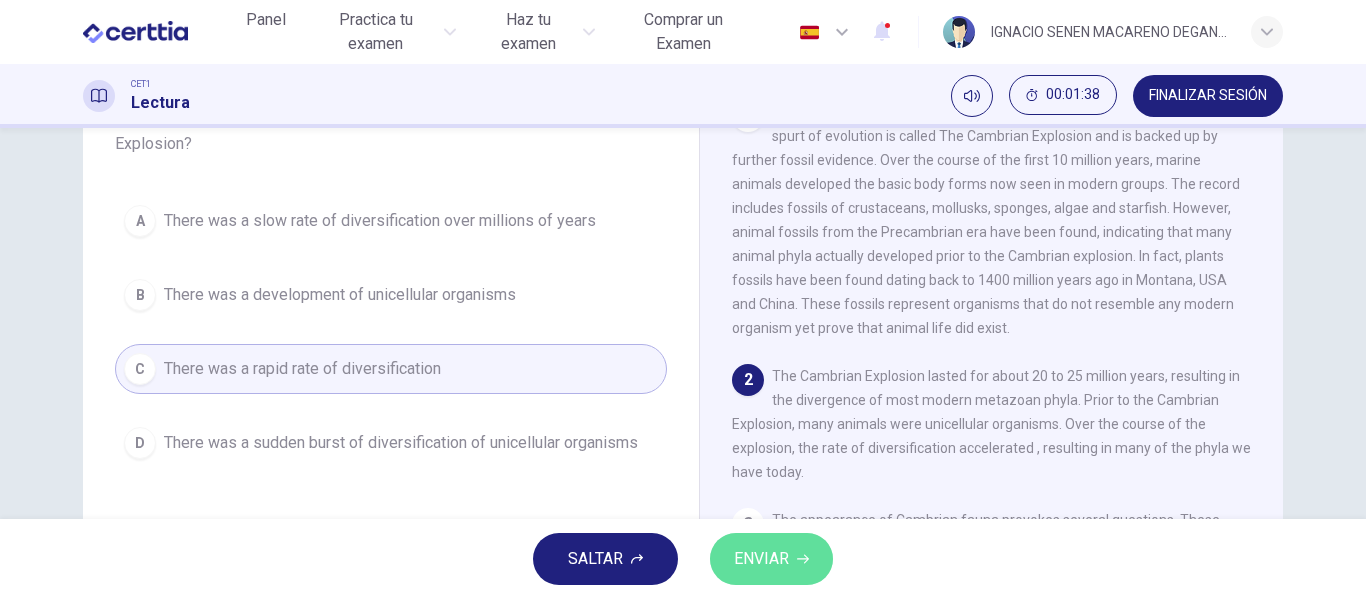 click on "ENVIAR" at bounding box center (761, 559) 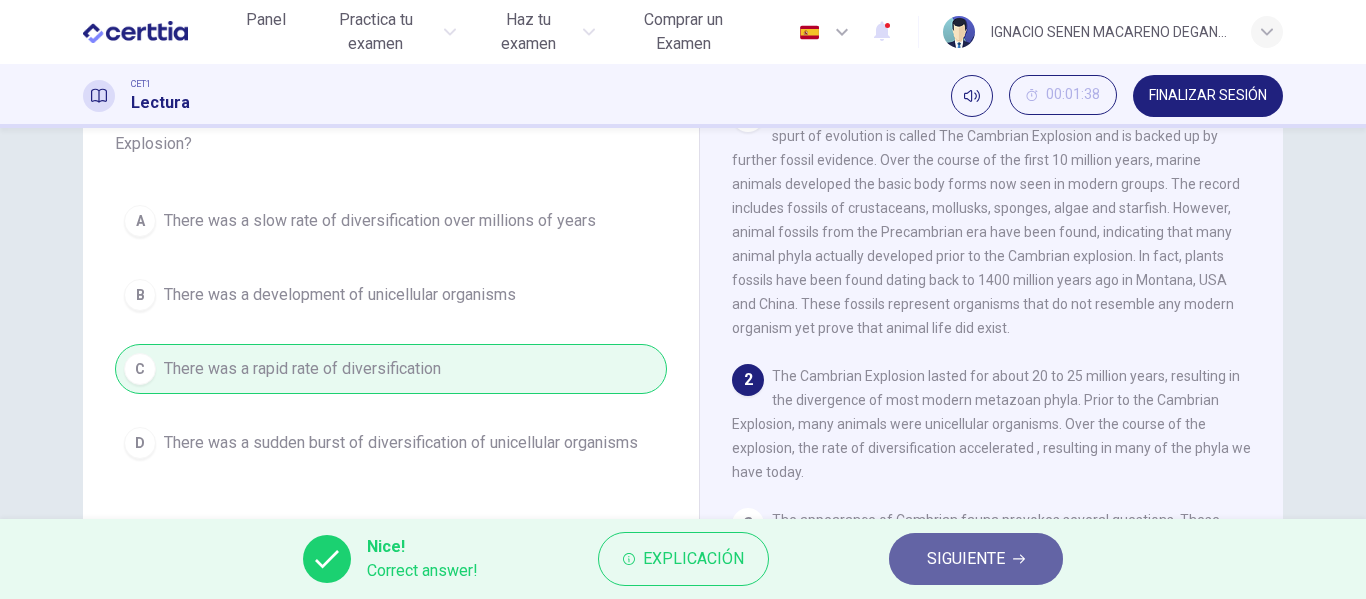 click on "SIGUIENTE" at bounding box center [966, 559] 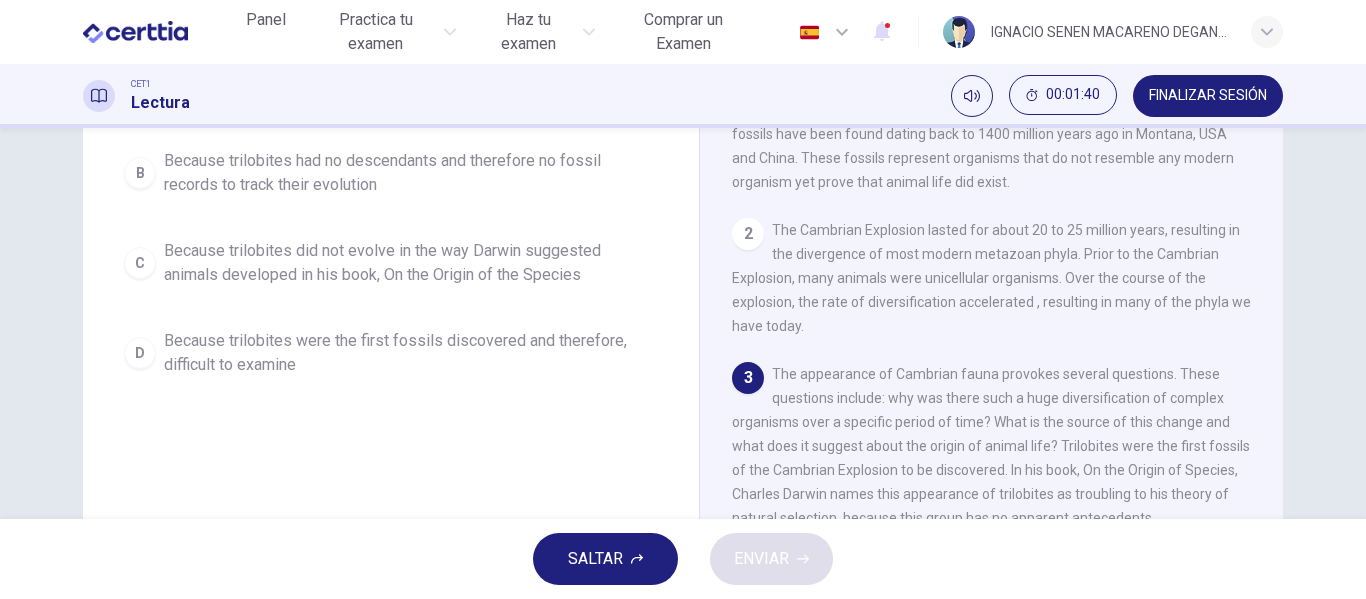scroll, scrollTop: 384, scrollLeft: 0, axis: vertical 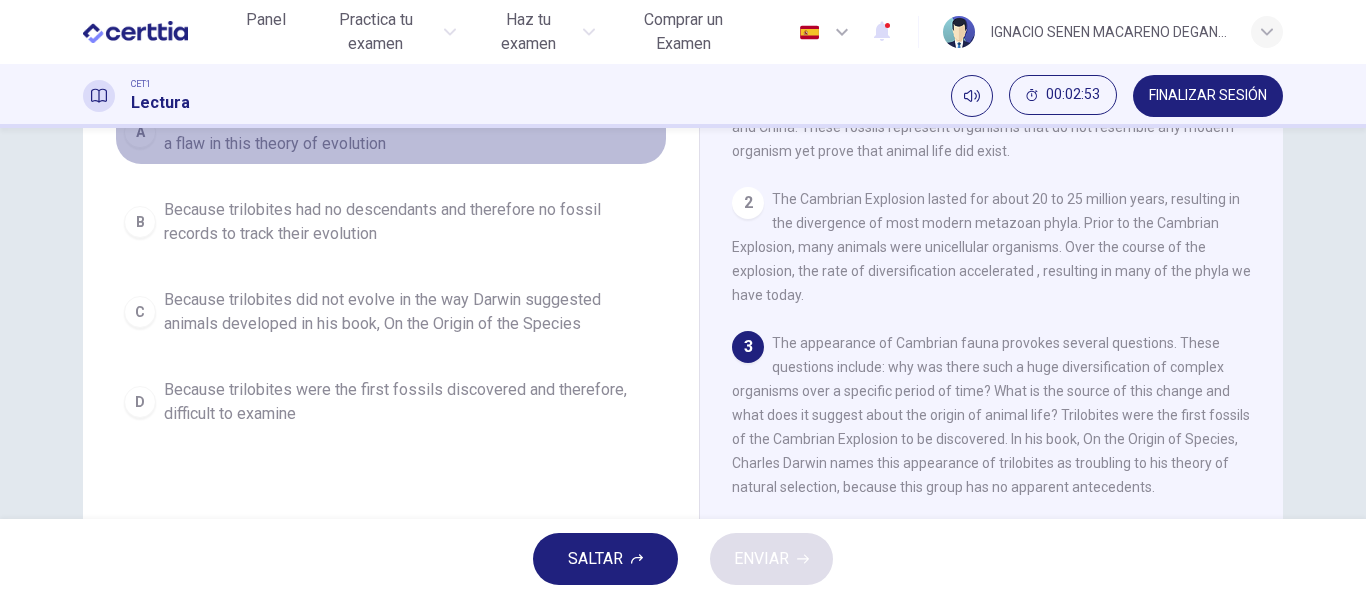 click on "Because they appeared to have no predecessors and therefore, posed a flaw in this theory of evolution" at bounding box center (411, 132) 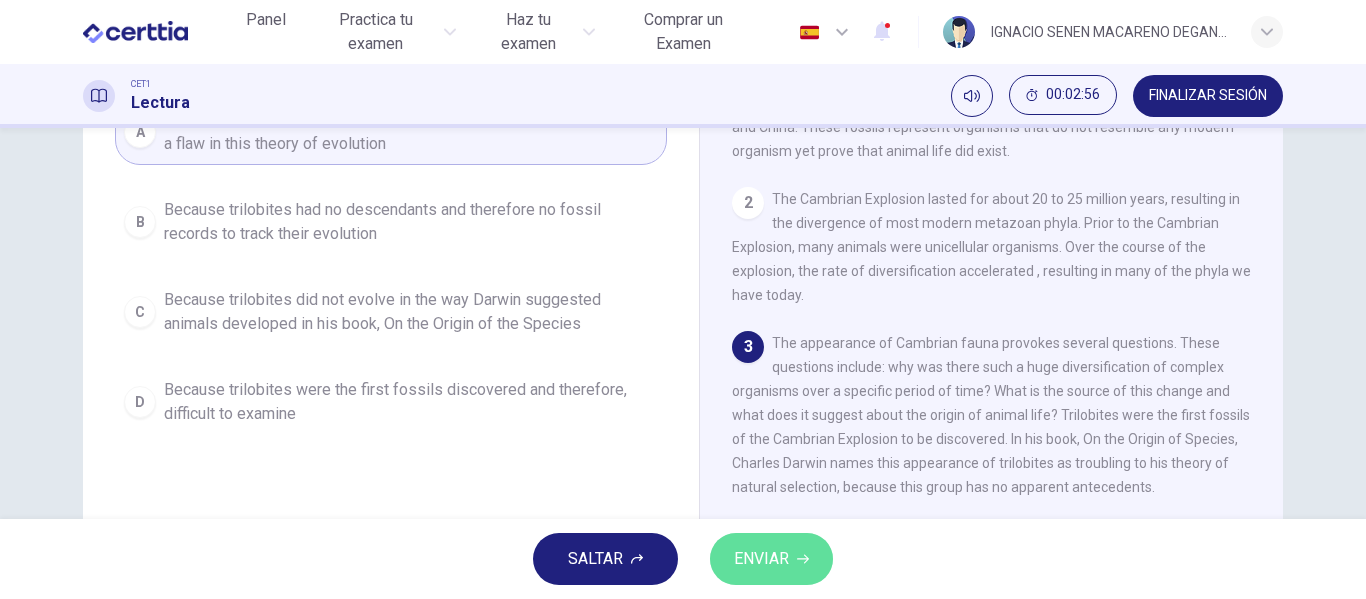 click on "ENVIAR" at bounding box center (771, 559) 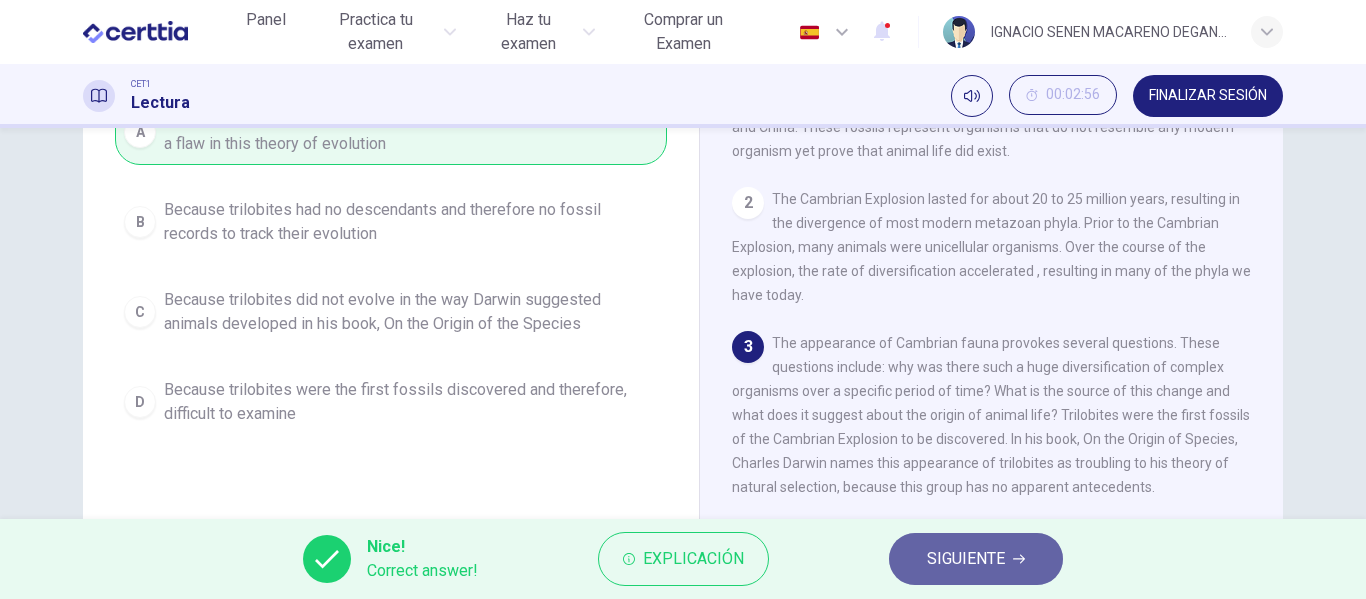 click on "SIGUIENTE" at bounding box center (966, 559) 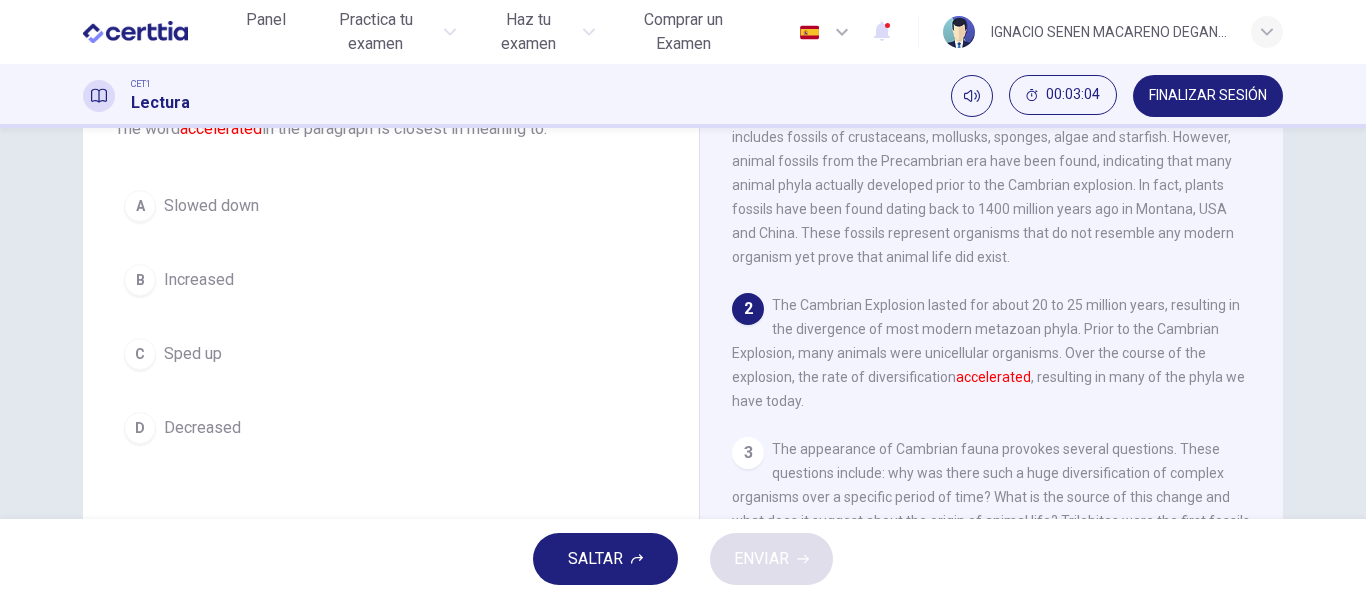 scroll, scrollTop: 145, scrollLeft: 0, axis: vertical 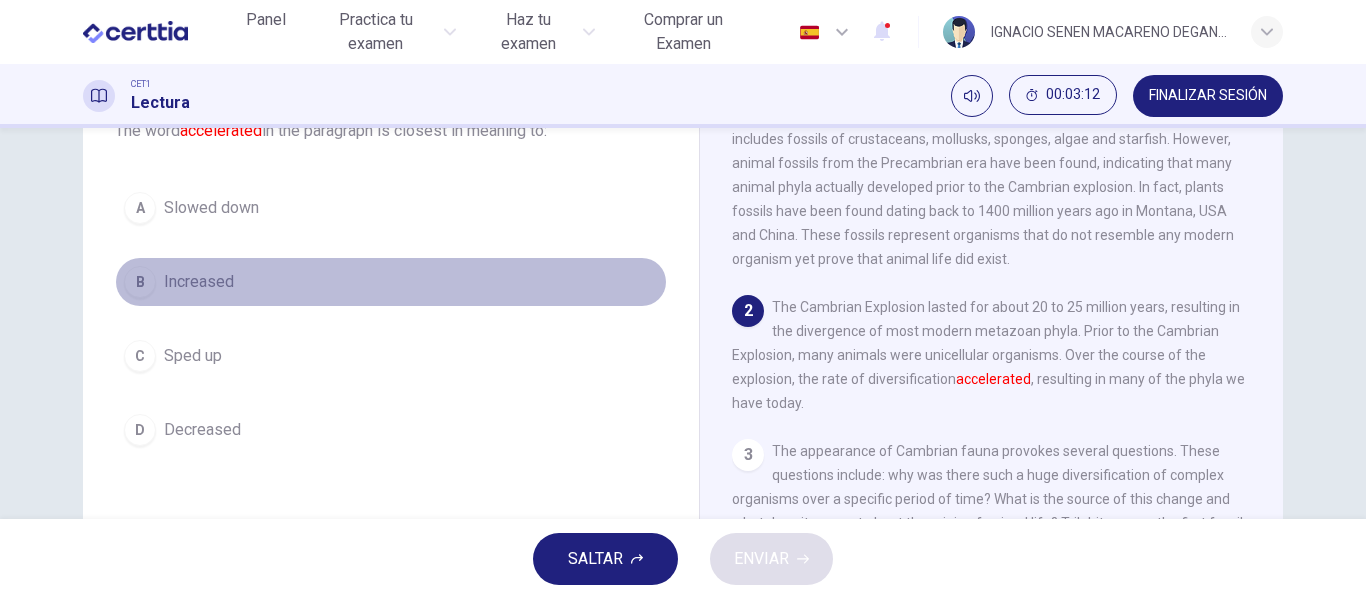 click on "Increased" at bounding box center (211, 208) 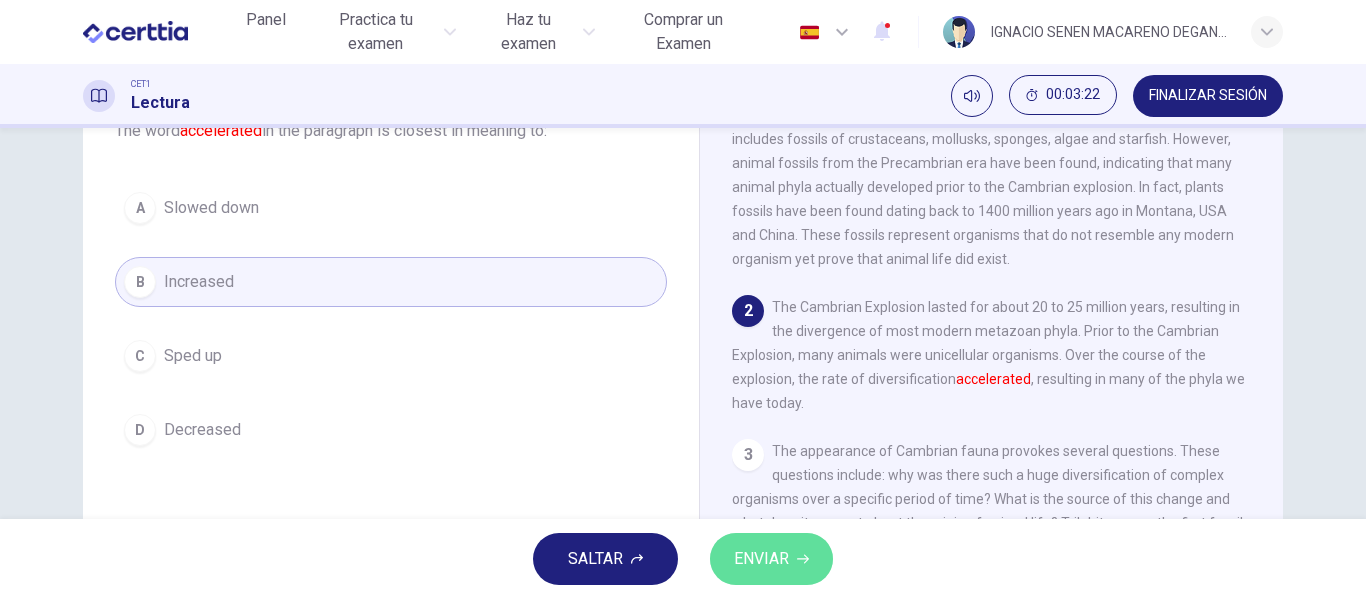 click on "ENVIAR" at bounding box center [761, 559] 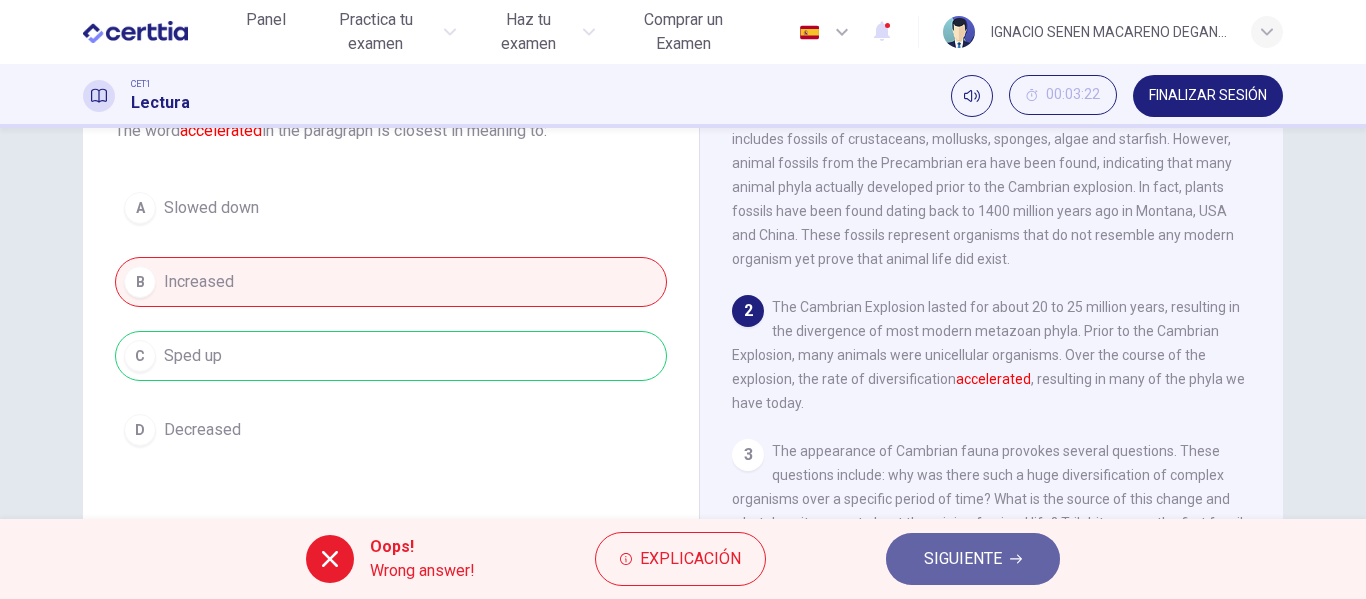 click on "SIGUIENTE" at bounding box center [963, 559] 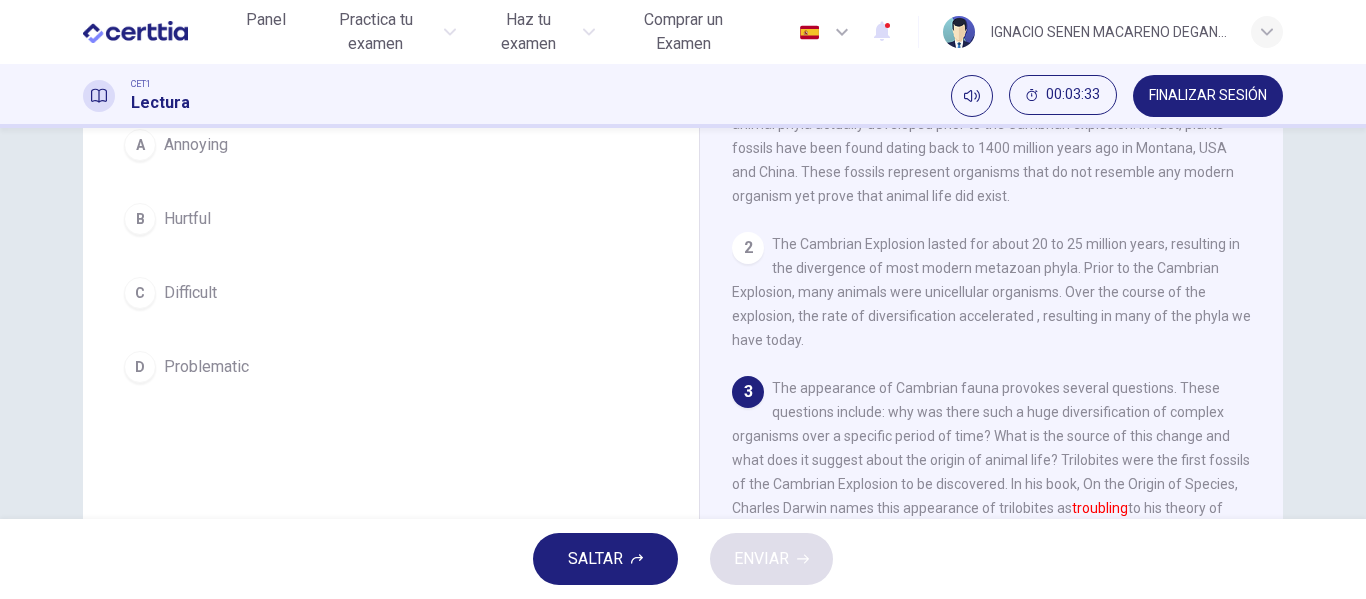 scroll, scrollTop: 212, scrollLeft: 0, axis: vertical 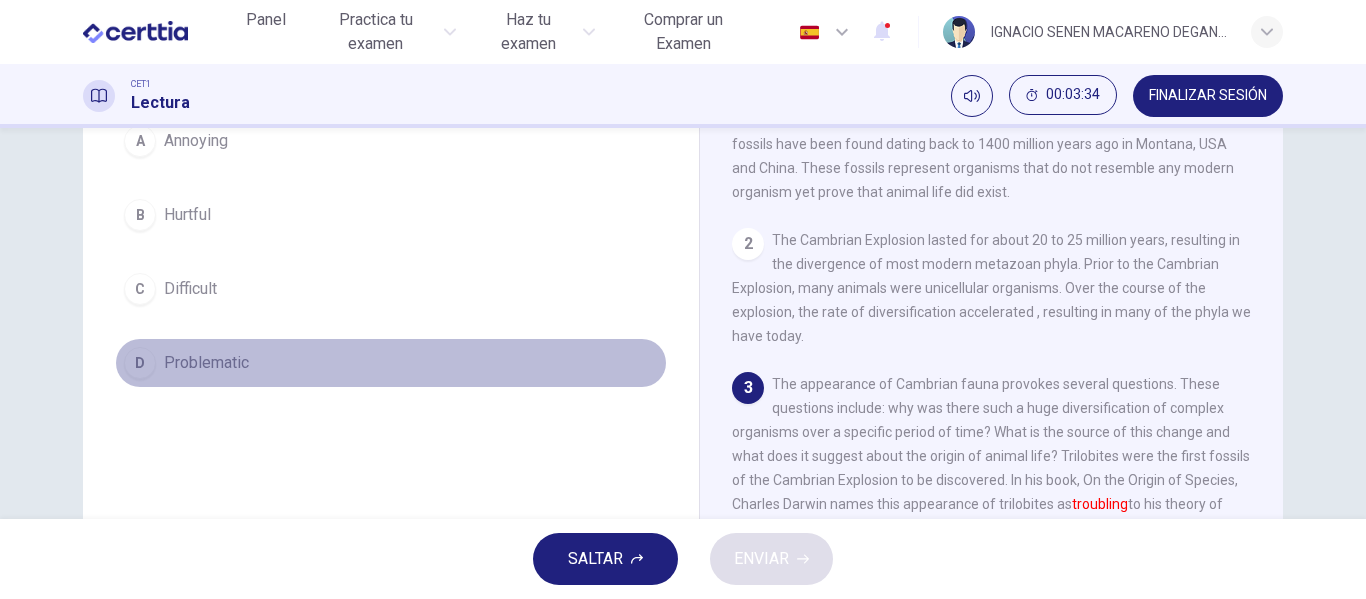 click on "D Problematic" at bounding box center [391, 363] 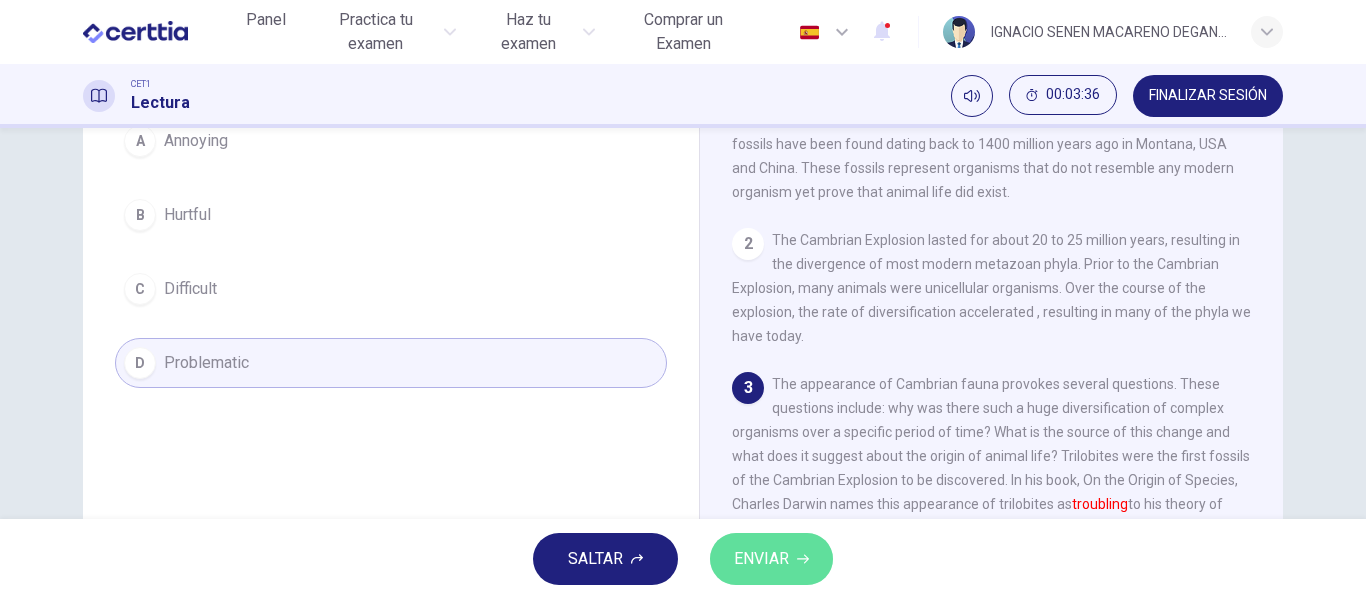 click on "ENVIAR" at bounding box center [771, 559] 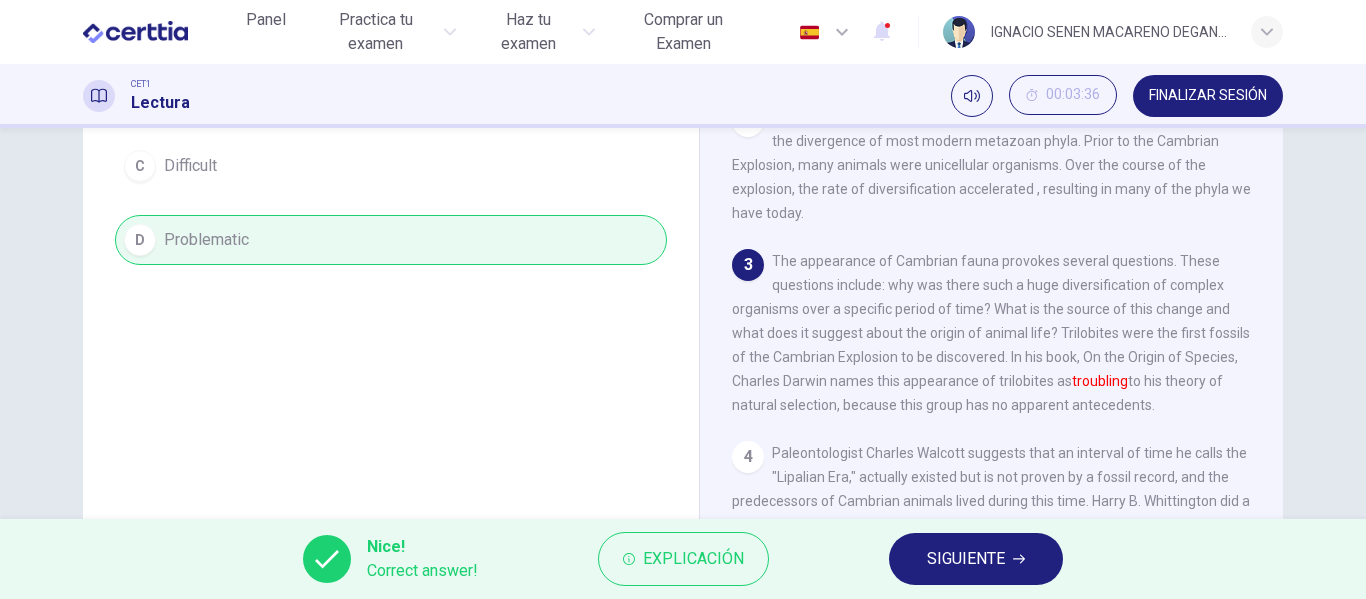 scroll, scrollTop: 335, scrollLeft: 0, axis: vertical 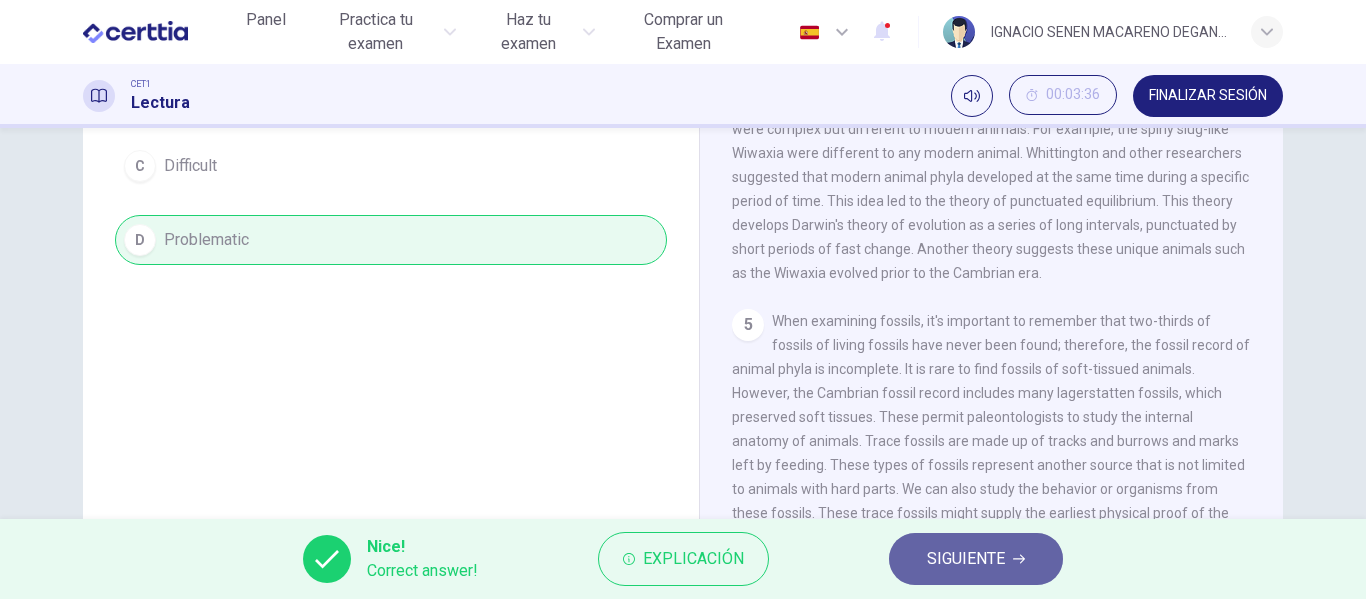 click on "SIGUIENTE" at bounding box center (966, 559) 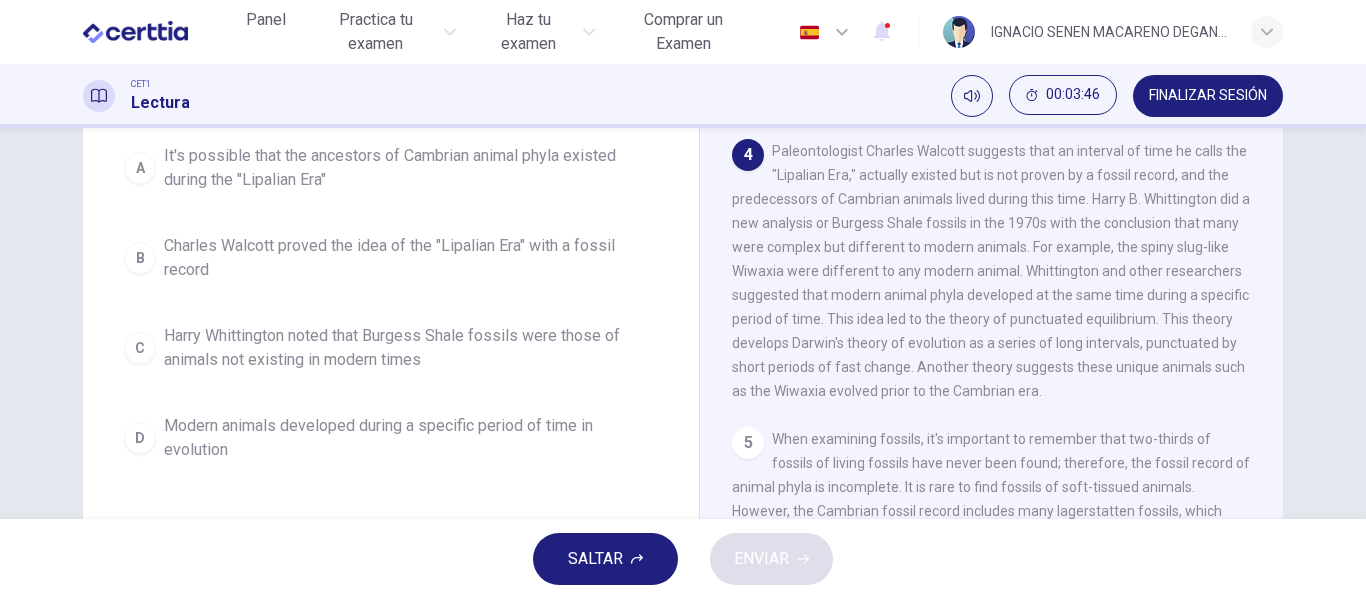 scroll, scrollTop: 215, scrollLeft: 0, axis: vertical 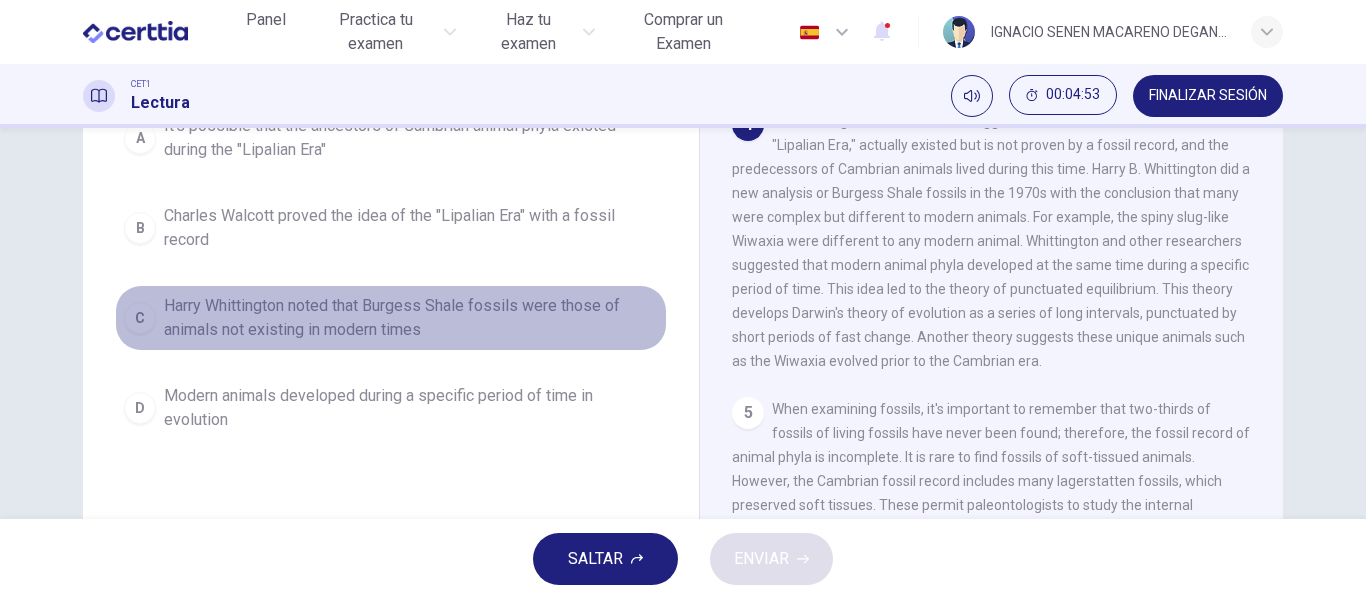 click on "Harry Whittington noted that Burgess Shale fossils were those of animals not existing in modern times" at bounding box center (411, 138) 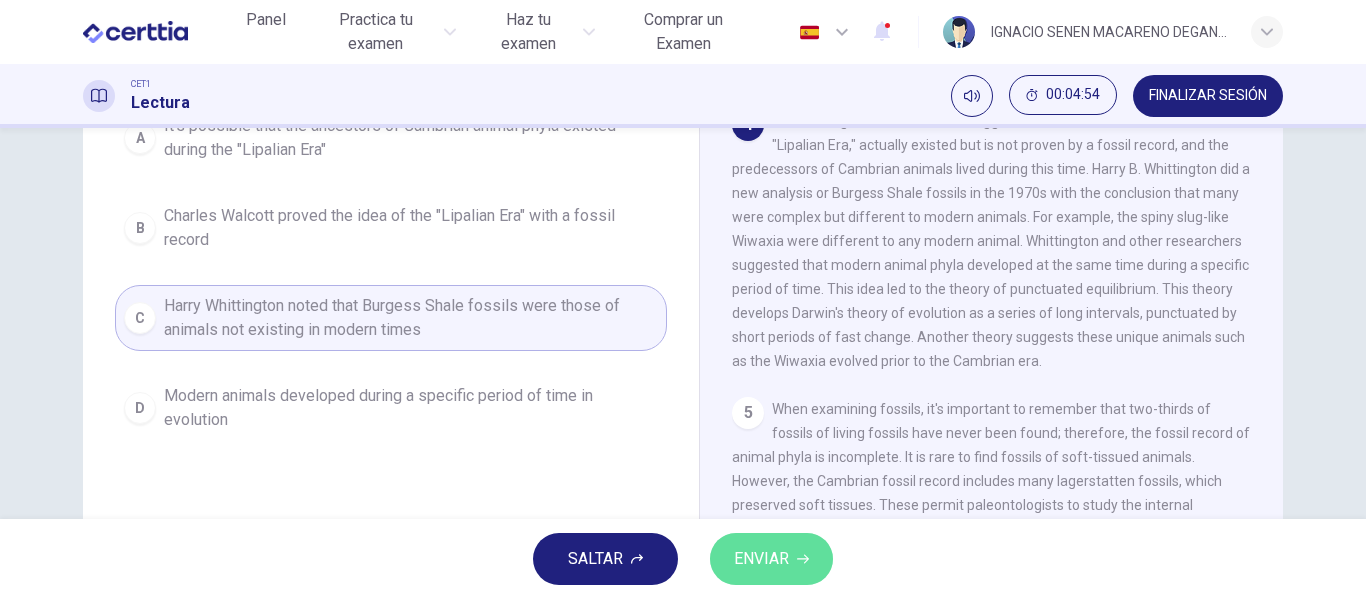 click on "ENVIAR" at bounding box center (771, 559) 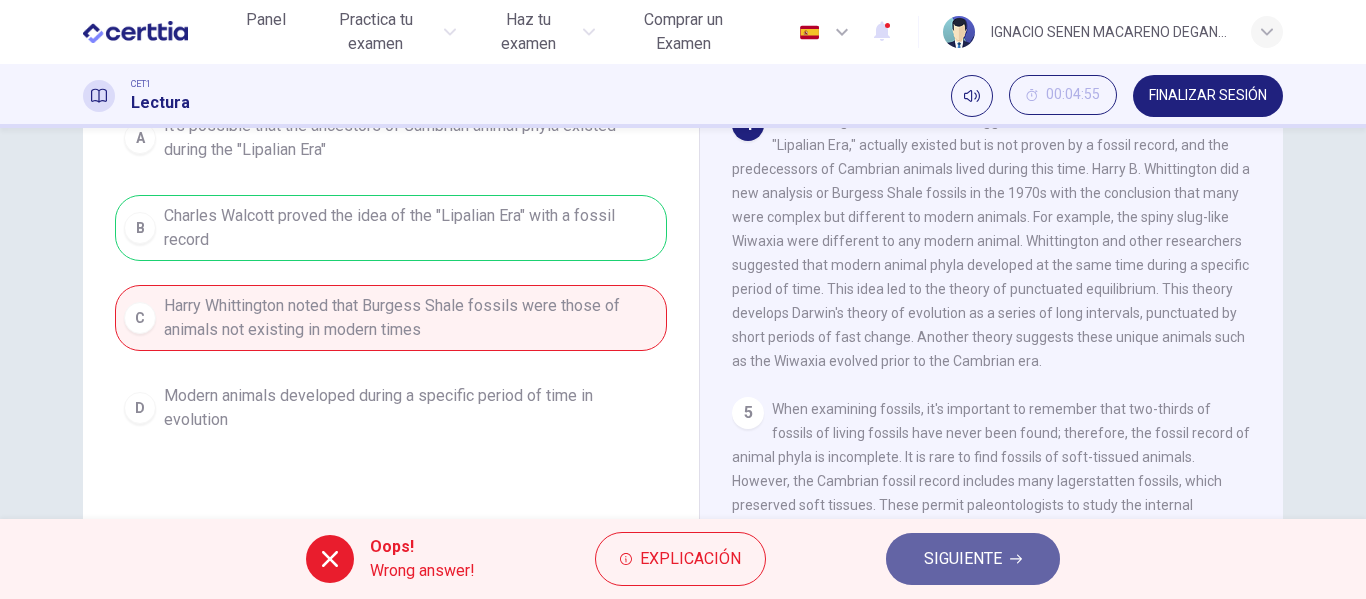 click on "SIGUIENTE" at bounding box center [963, 559] 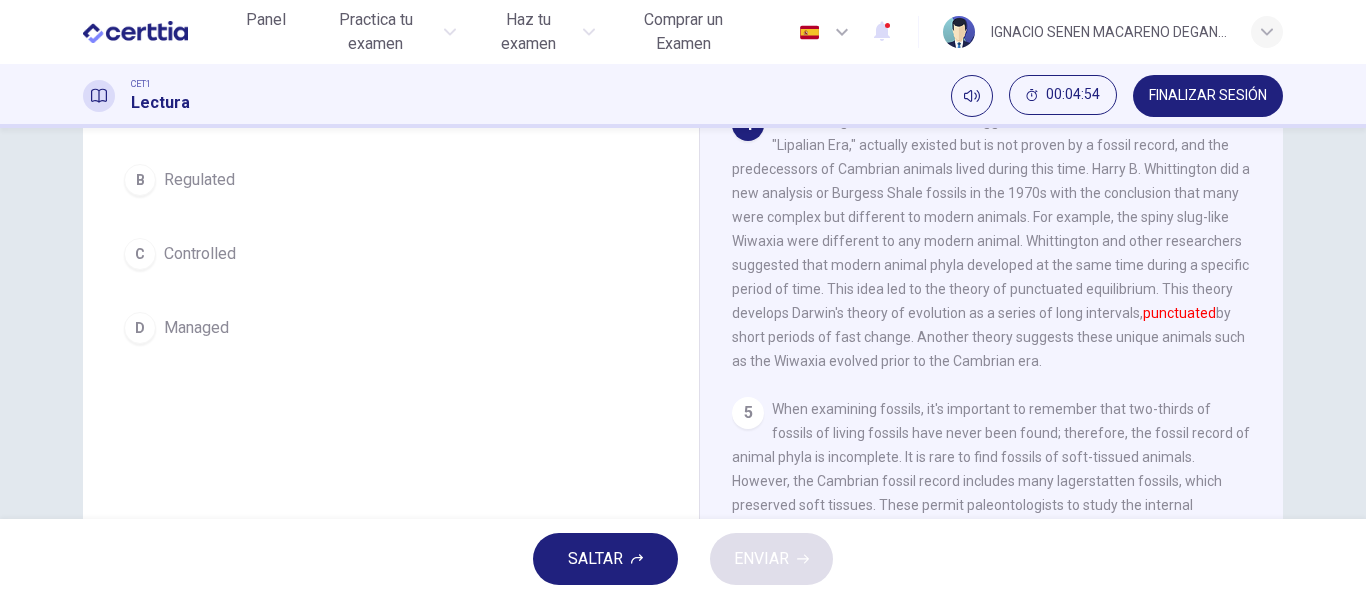 scroll, scrollTop: 223, scrollLeft: 0, axis: vertical 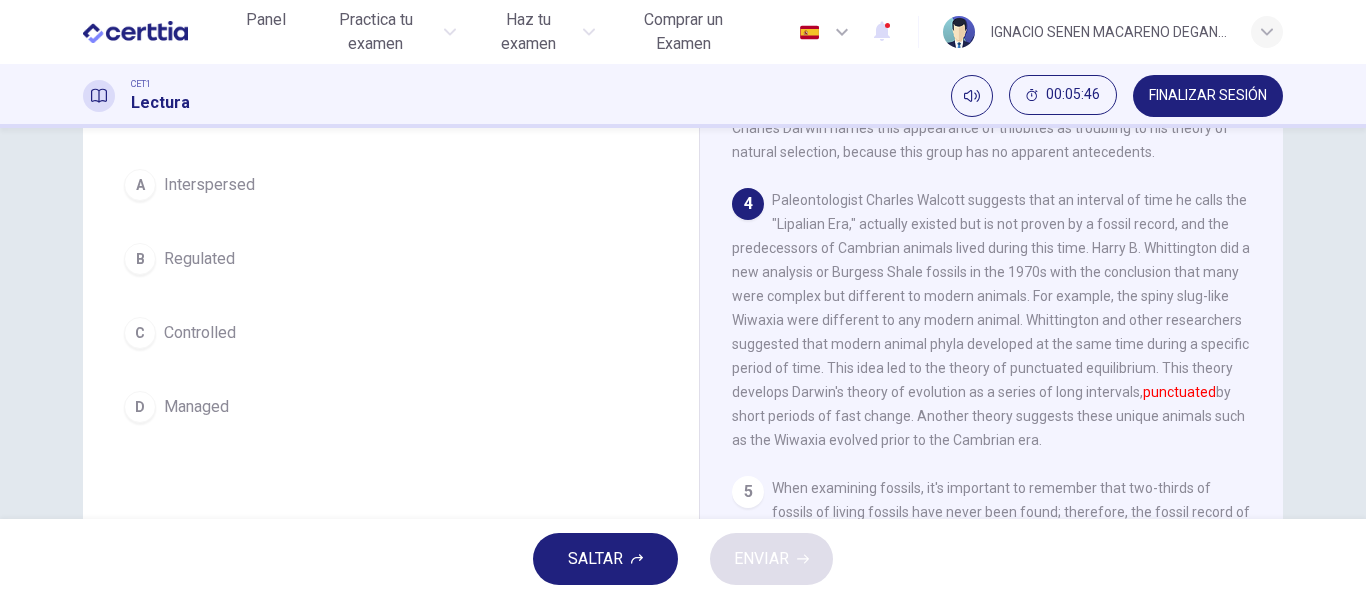 click on "Interspersed" at bounding box center [209, 185] 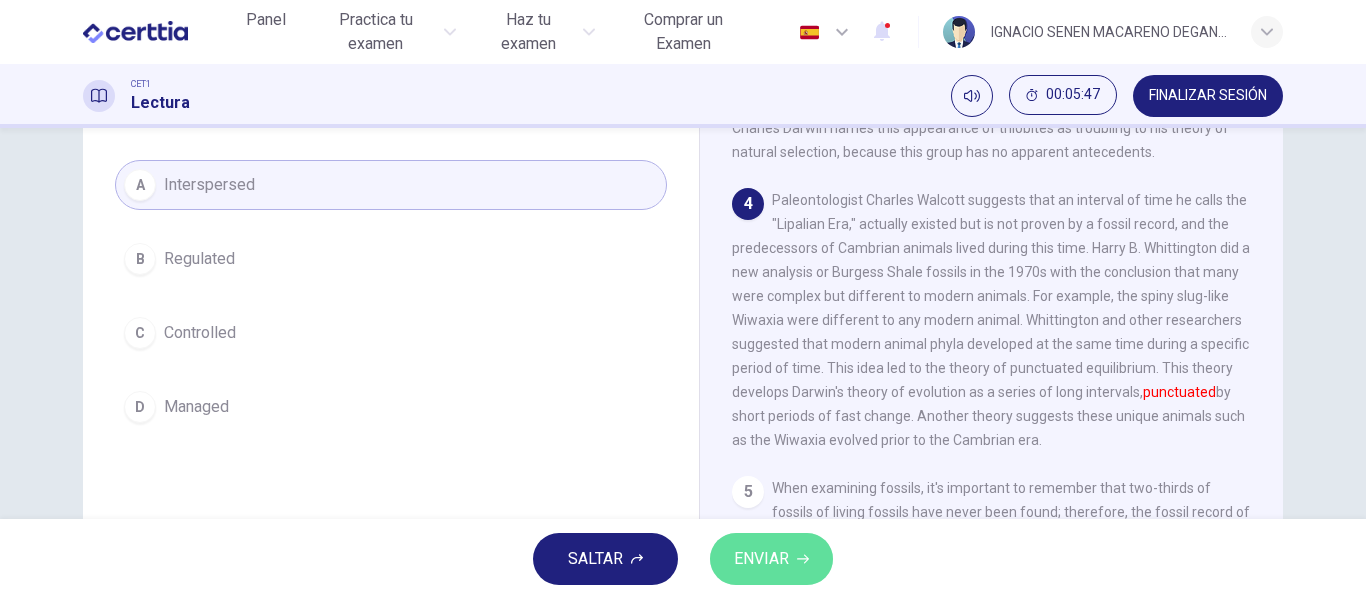 click on "ENVIAR" at bounding box center (761, 559) 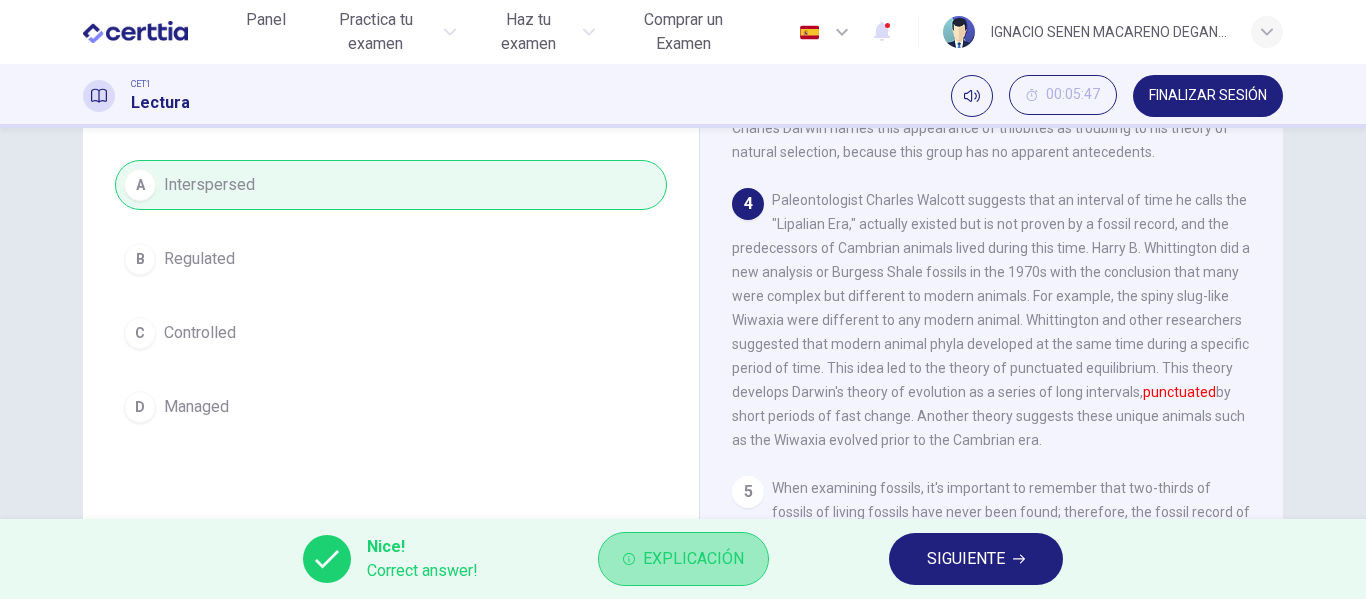 click on "Explicación" at bounding box center (693, 559) 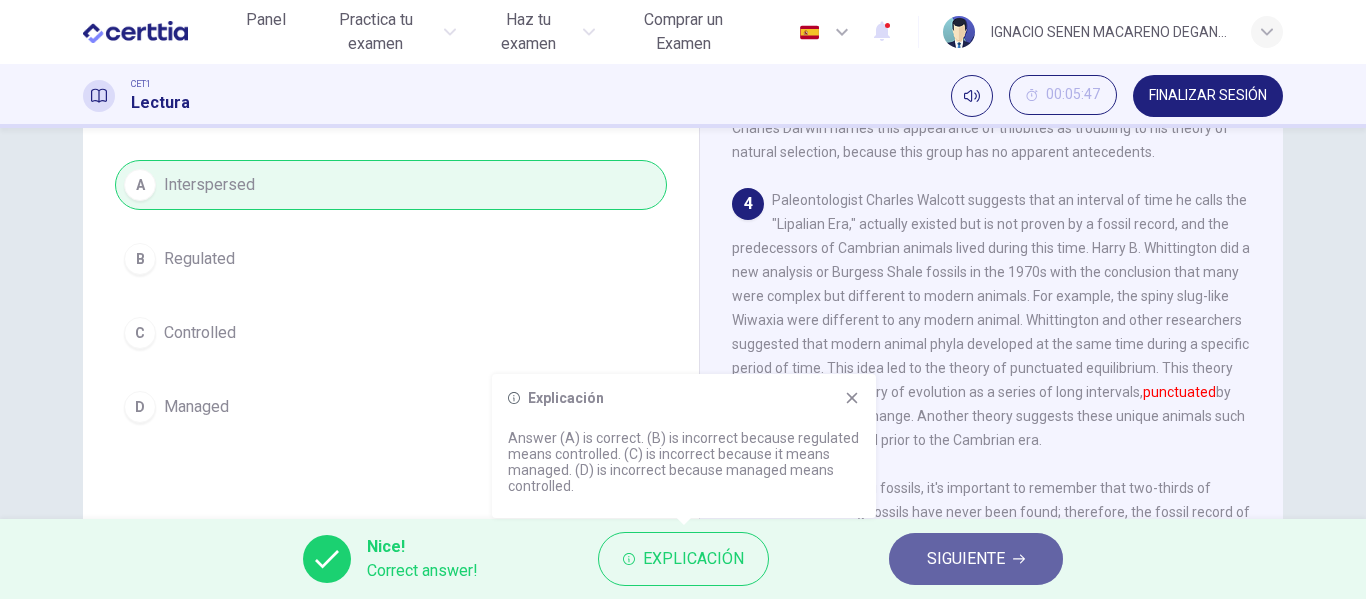 click on "SIGUIENTE" at bounding box center (976, 559) 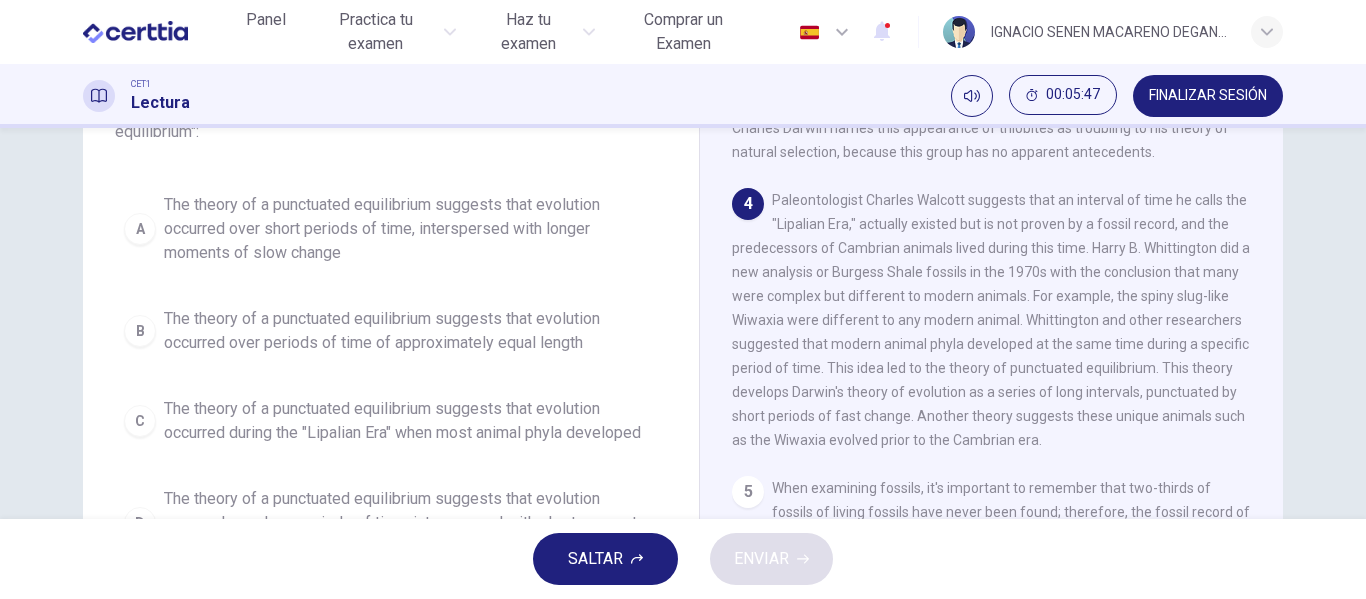 scroll, scrollTop: 192, scrollLeft: 0, axis: vertical 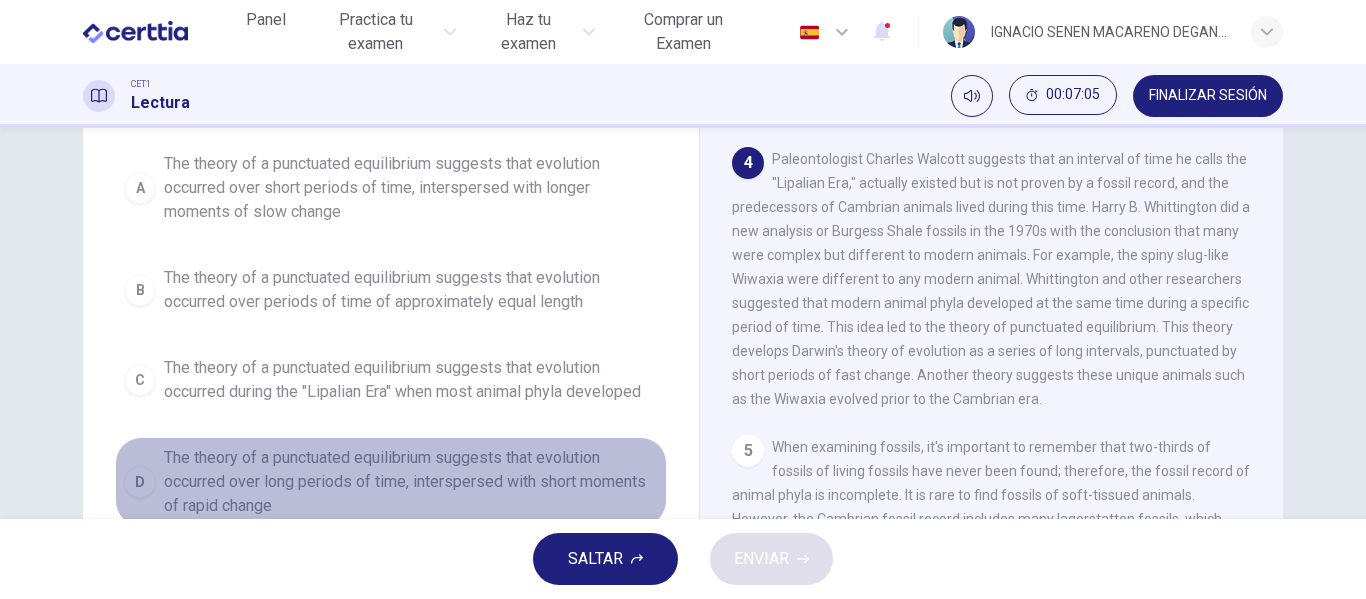 click on "The theory of a punctuated equilibrium suggests that evolution occurred over long periods of time, interspersed with short moments of rapid change" at bounding box center [411, 188] 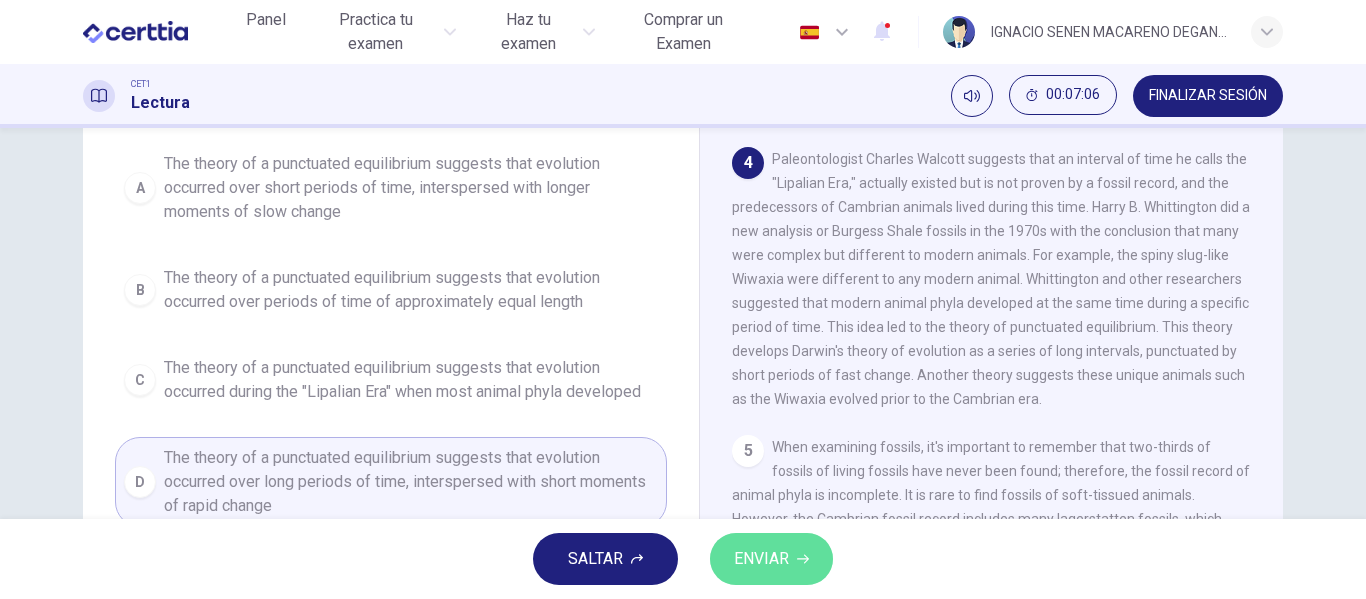 click on "ENVIAR" at bounding box center [761, 559] 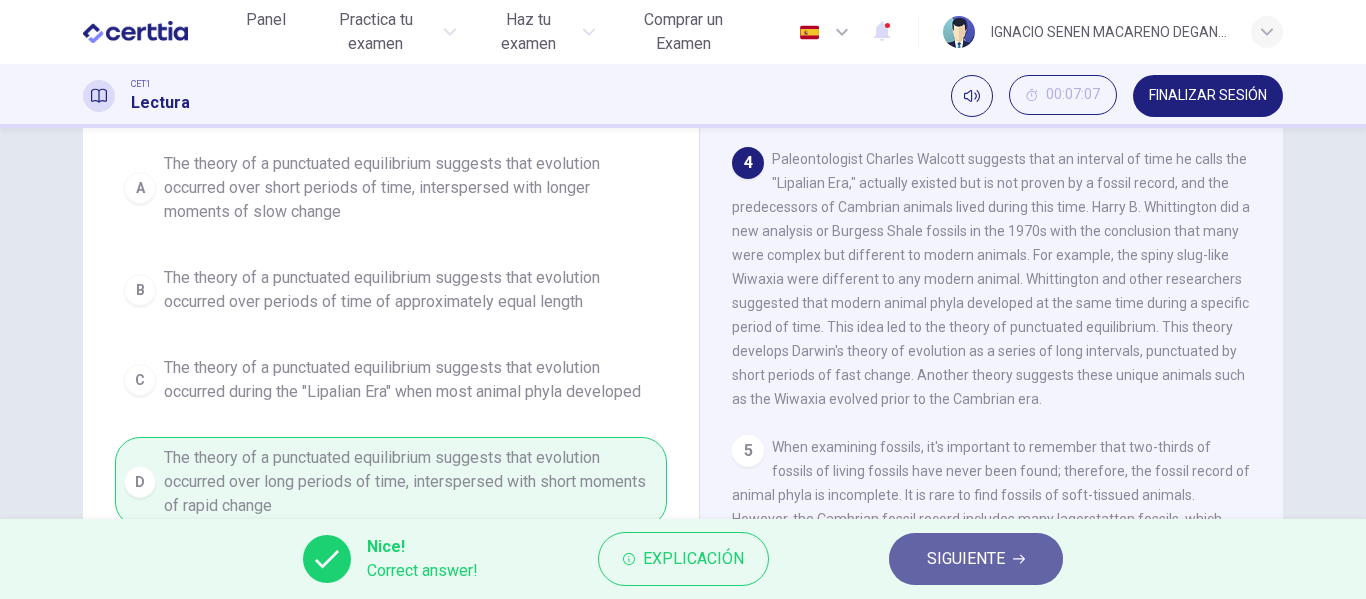 click on "SIGUIENTE" at bounding box center [966, 559] 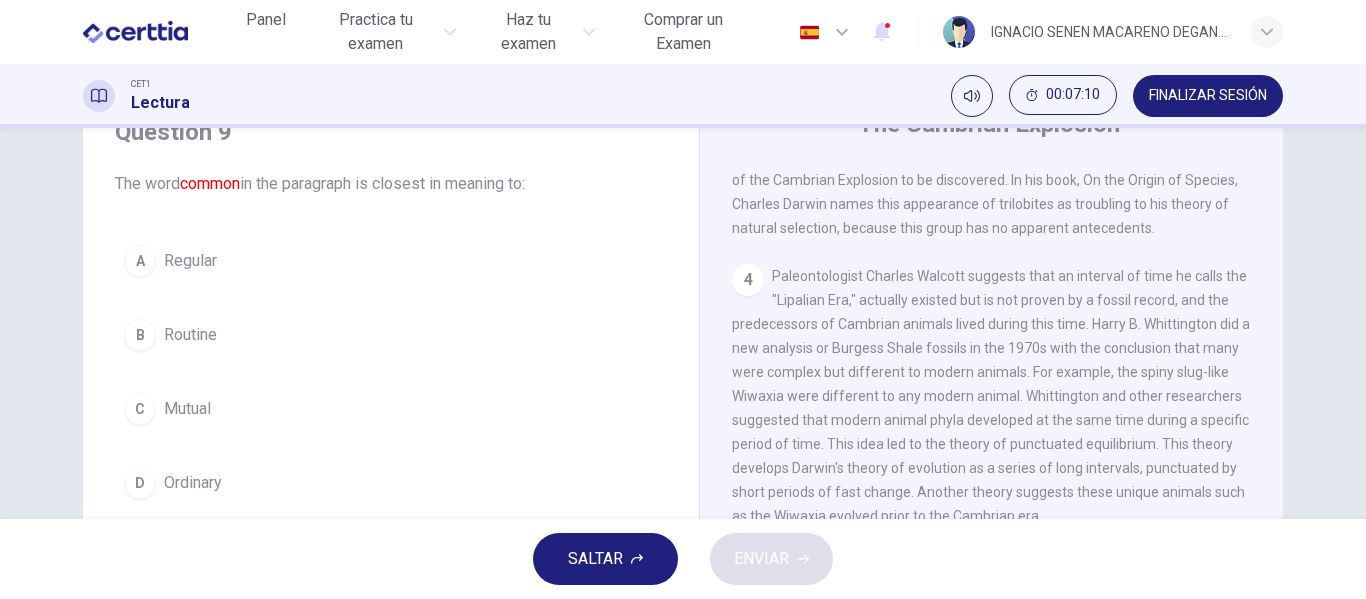 scroll, scrollTop: 122, scrollLeft: 0, axis: vertical 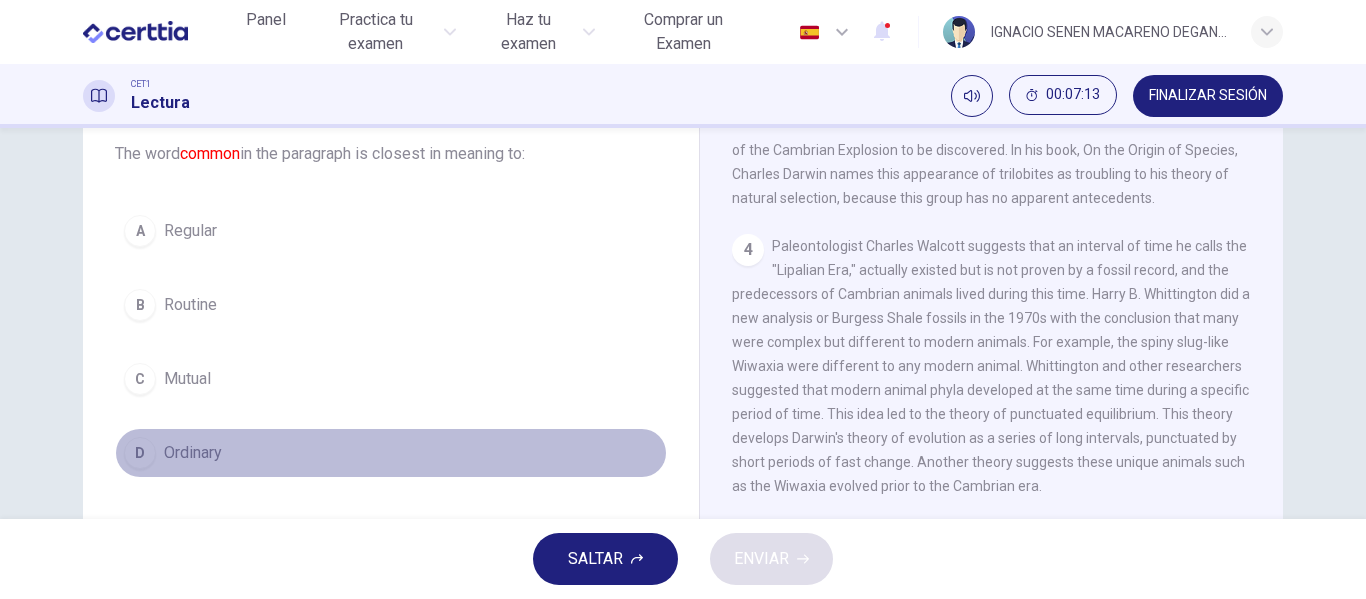 click on "Ordinary" at bounding box center (190, 231) 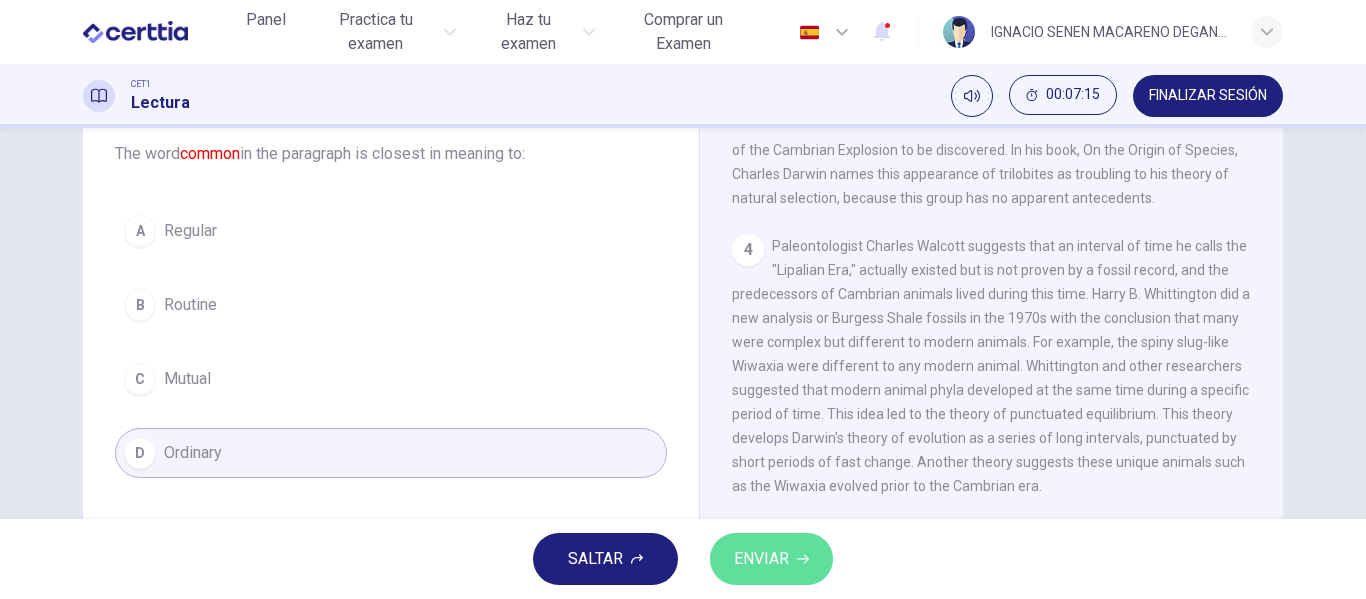 click on "ENVIAR" at bounding box center (761, 559) 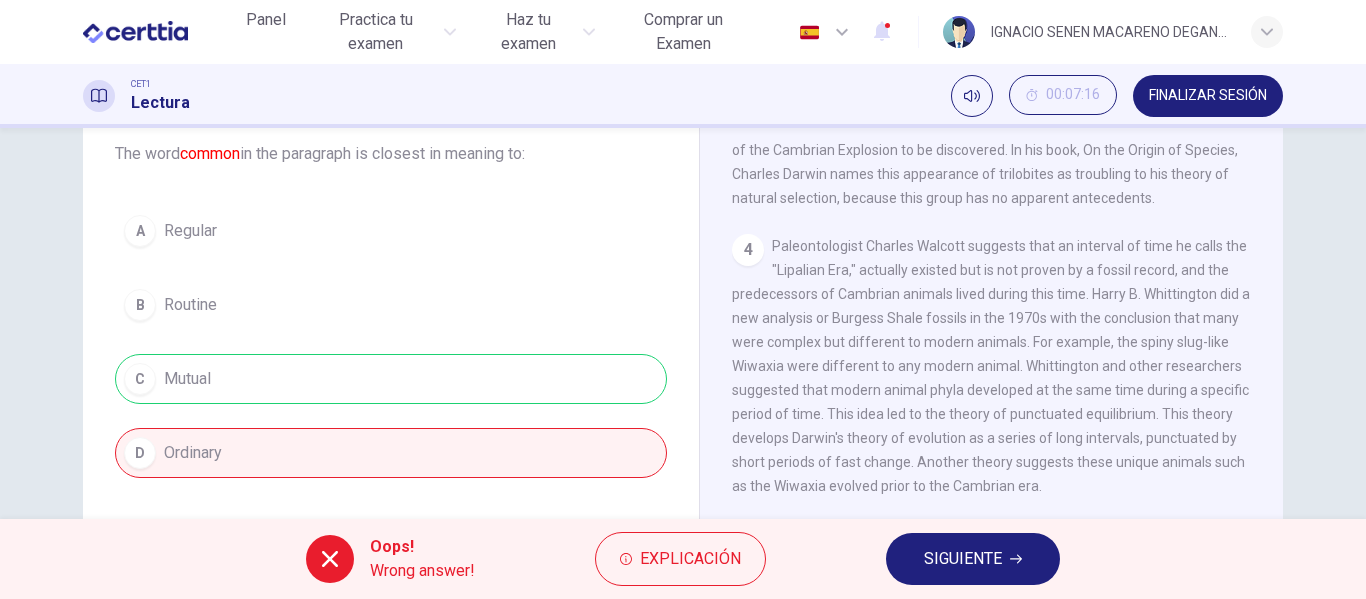 scroll, scrollTop: 126, scrollLeft: 0, axis: vertical 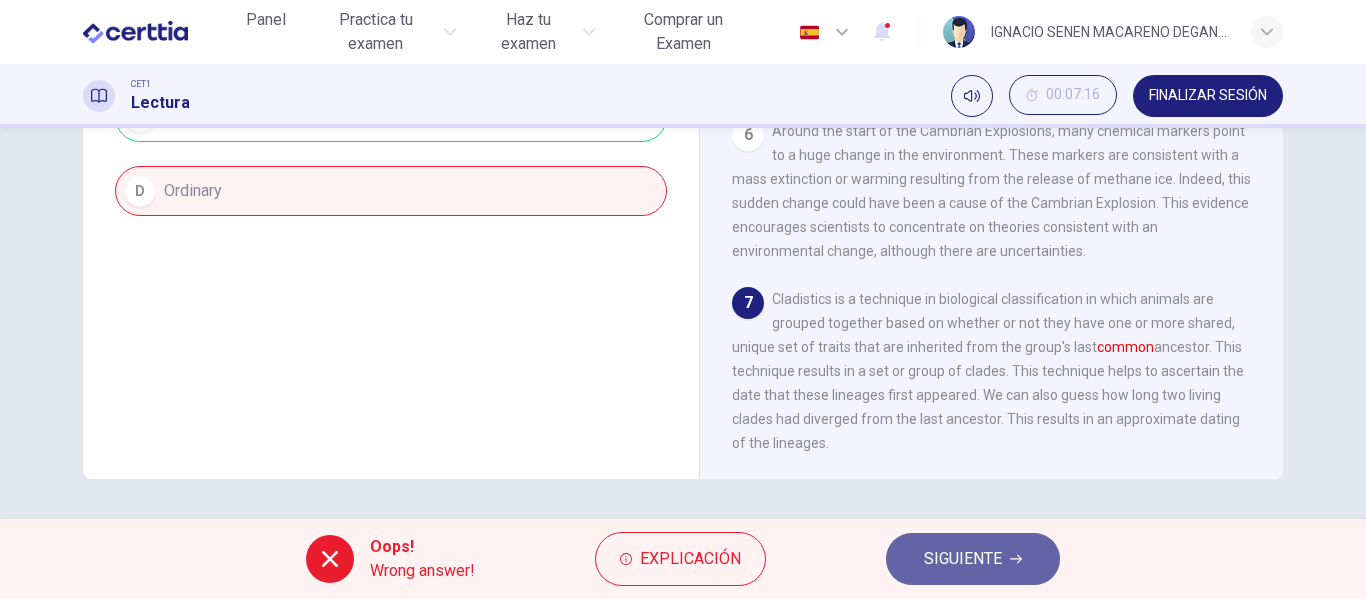 click on "SIGUIENTE" at bounding box center (973, 559) 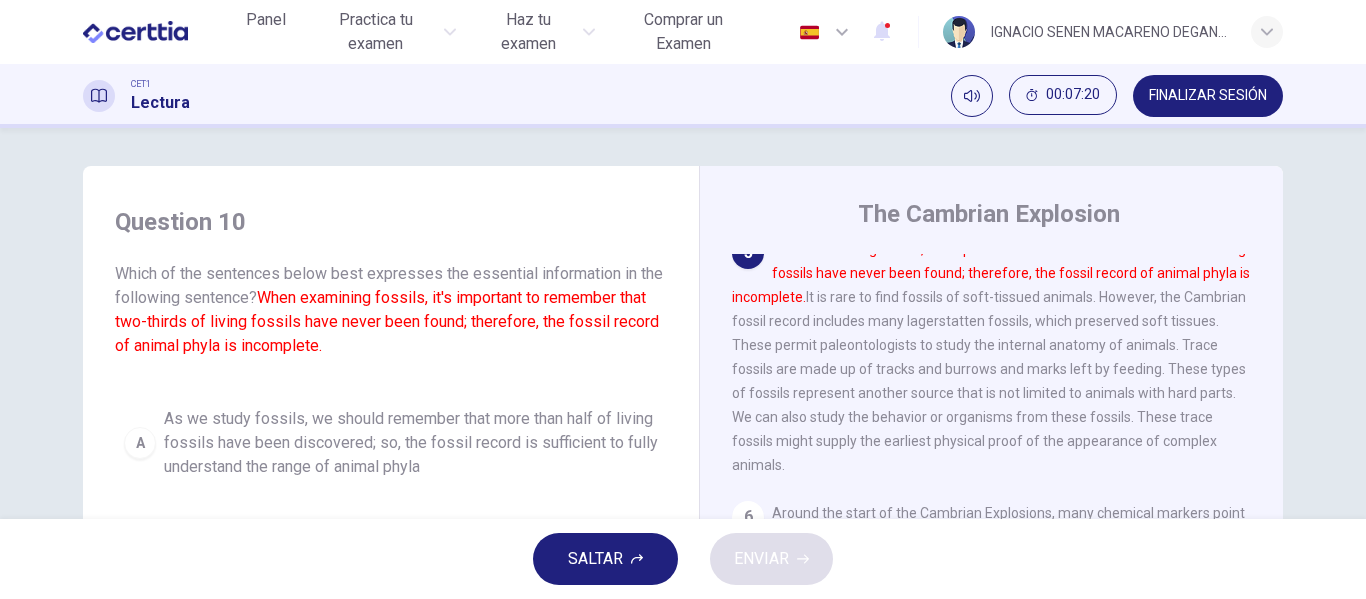 scroll, scrollTop: 0, scrollLeft: 0, axis: both 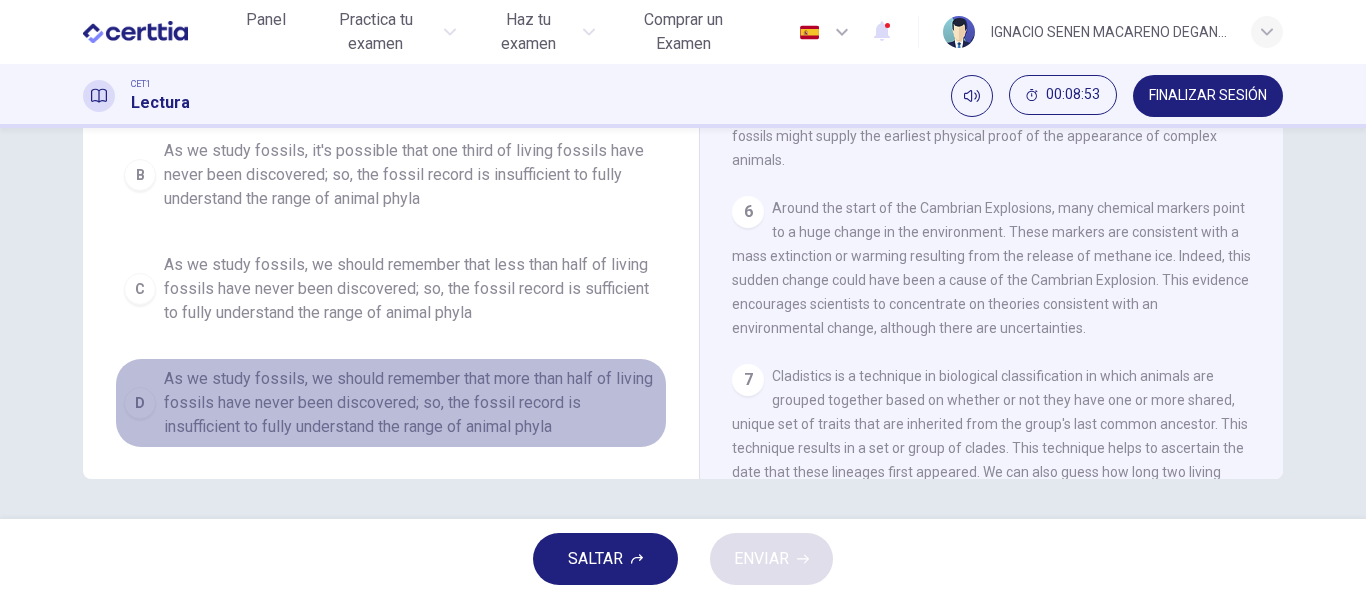 click on "As we study fossils, we should remember that more than half of living fossils have never been discovered; so, the fossil record is insufficient to fully understand the range of animal phyla" at bounding box center [411, 61] 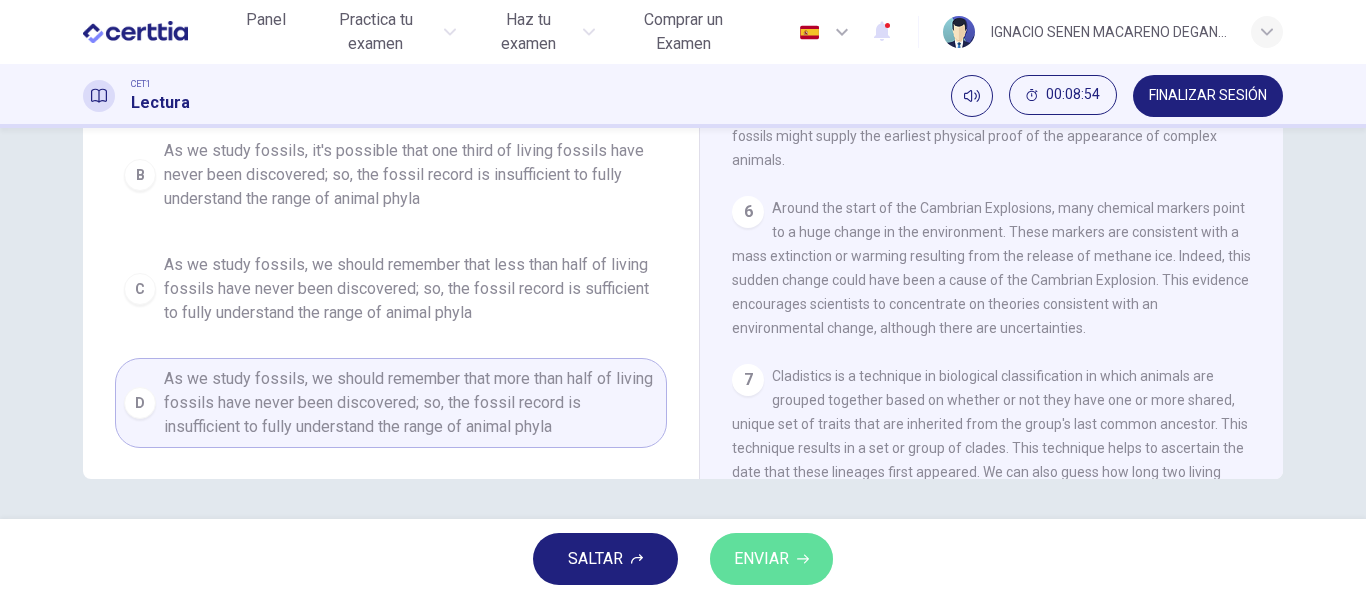 click on "ENVIAR" at bounding box center [761, 559] 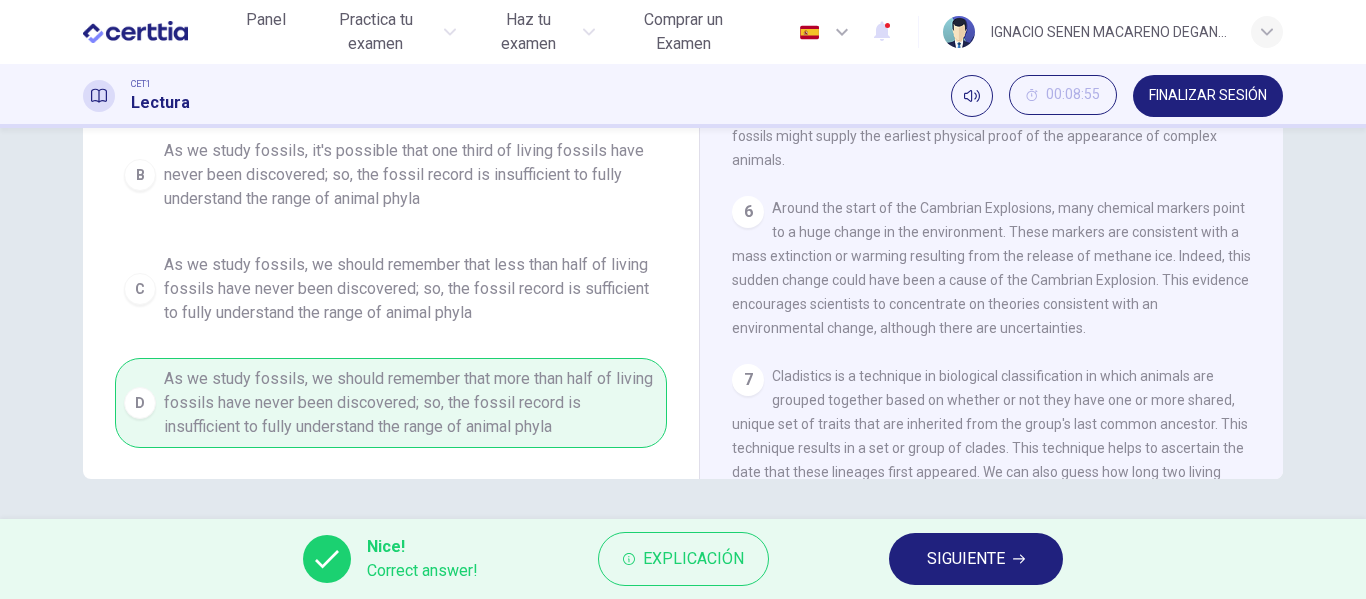 click on "Explicación" at bounding box center [683, 559] 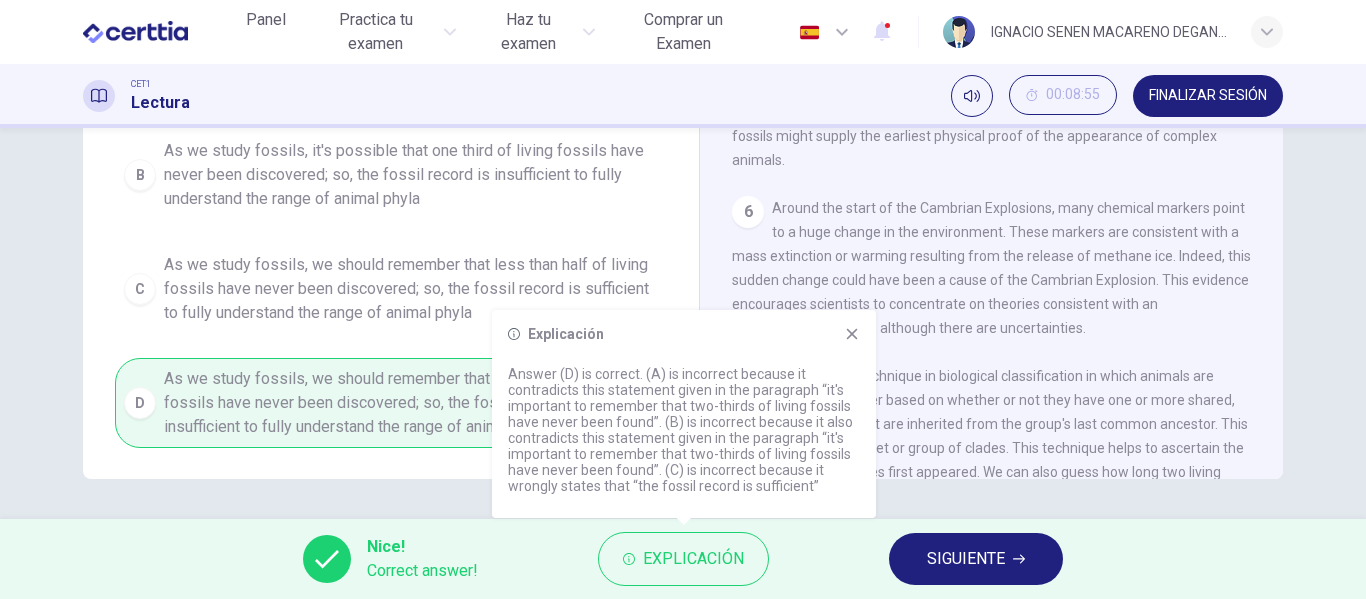 click on "Explicación Answer (D) is correct. (A) is incorrect because it contradicts this statement given in the paragraph “it's important to remember that two-thirds of living fossils have never been found”. (B) is incorrect because it also contradicts this statement given in the paragraph “it's important to remember that two-thirds of living fossils have never been found”. (C) is incorrect because it wrongly states that “the fossil record is sufficient”" at bounding box center (684, 414) 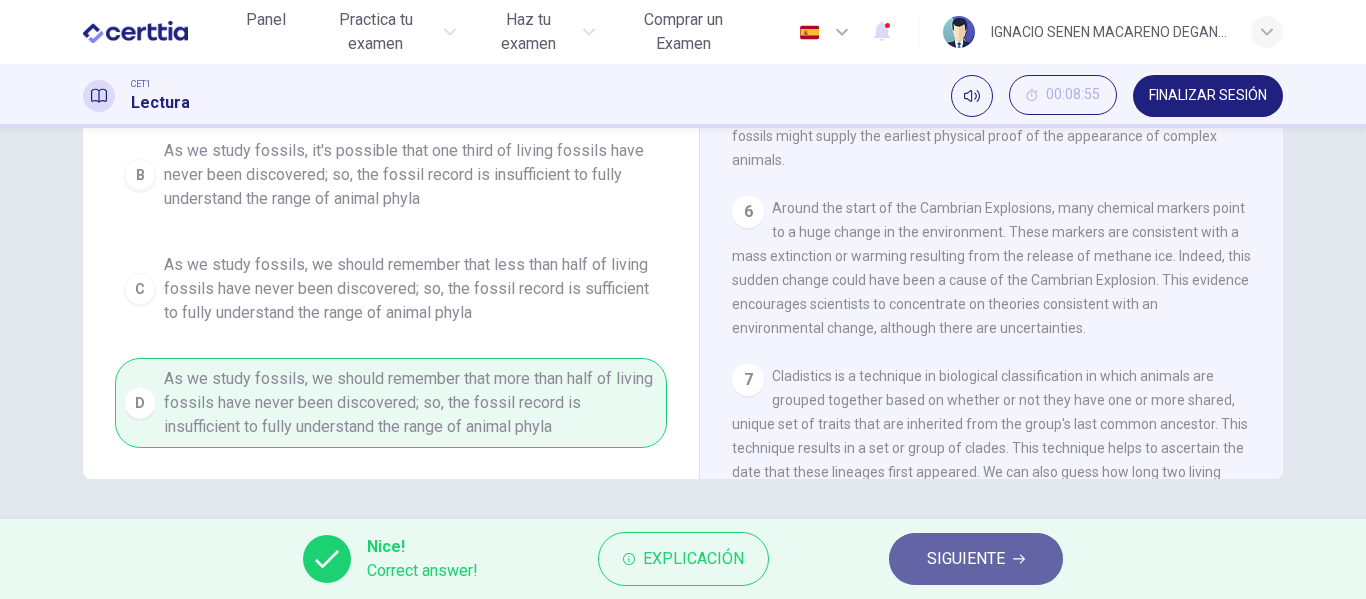 click on "SIGUIENTE" at bounding box center [966, 559] 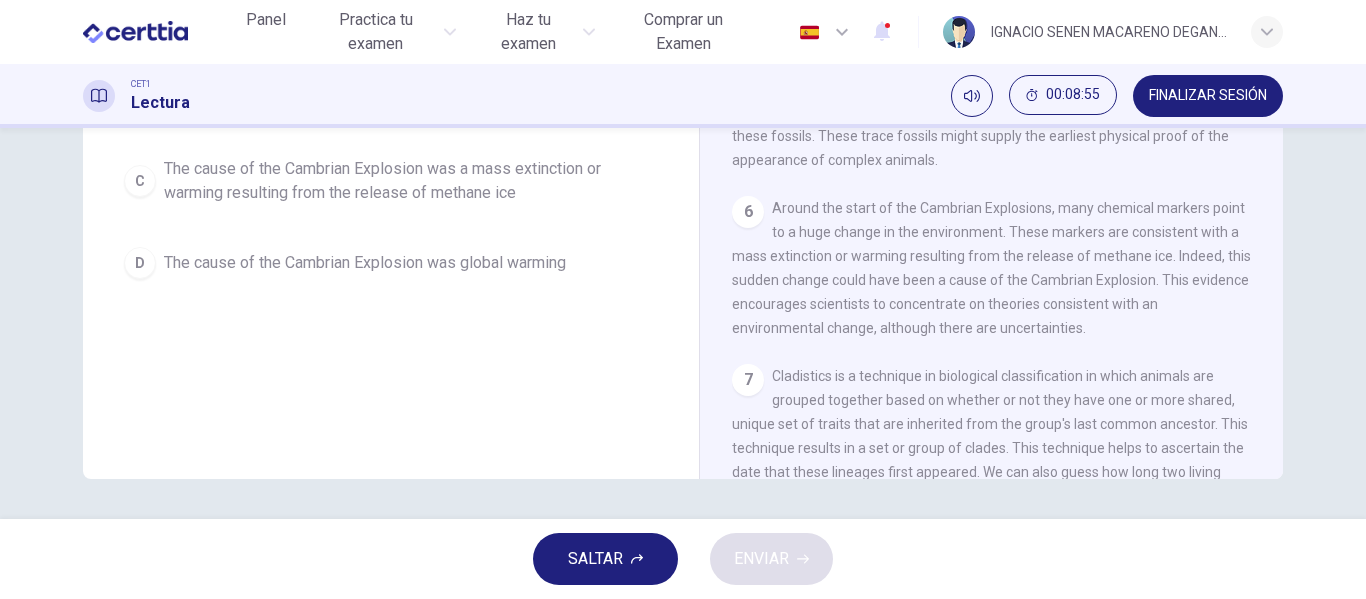 scroll, scrollTop: 336, scrollLeft: 0, axis: vertical 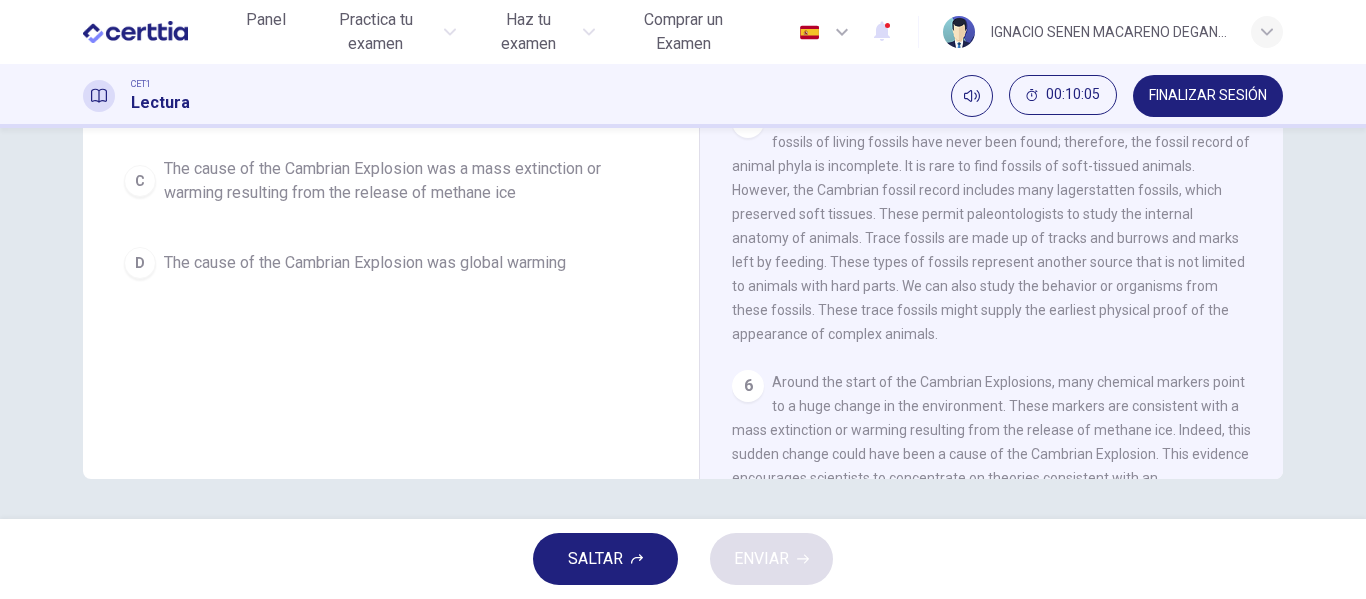 drag, startPoint x: 1298, startPoint y: 322, endPoint x: 1267, endPoint y: 326, distance: 31.257 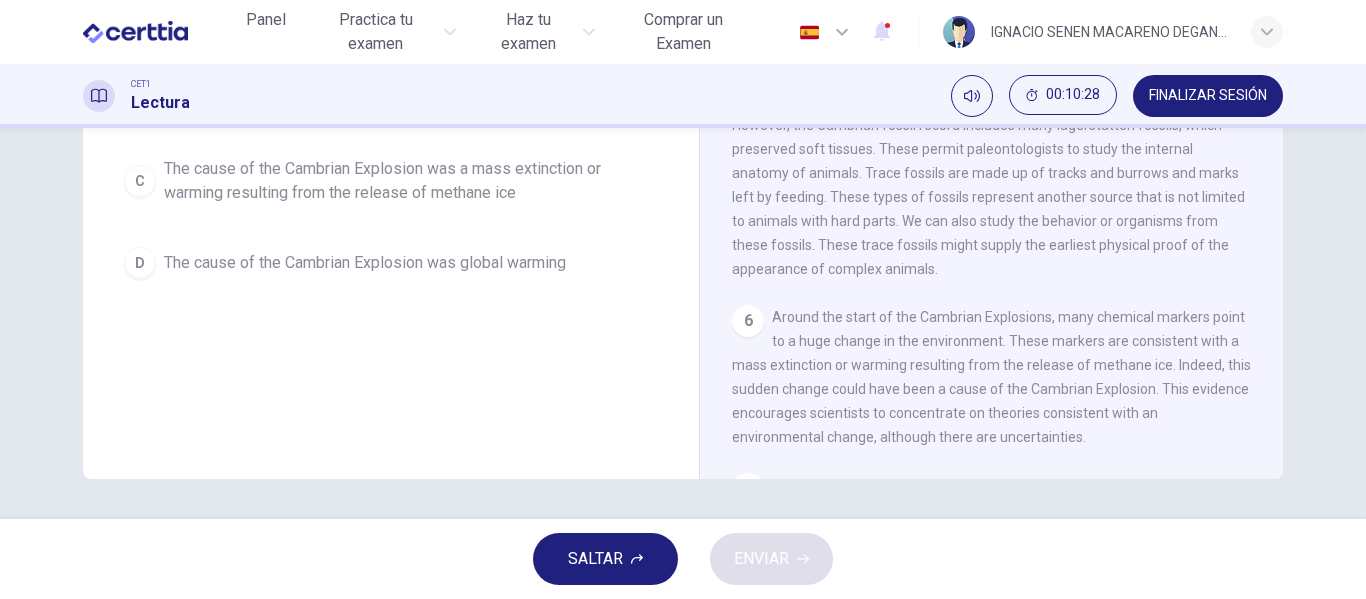 scroll, scrollTop: 695, scrollLeft: 0, axis: vertical 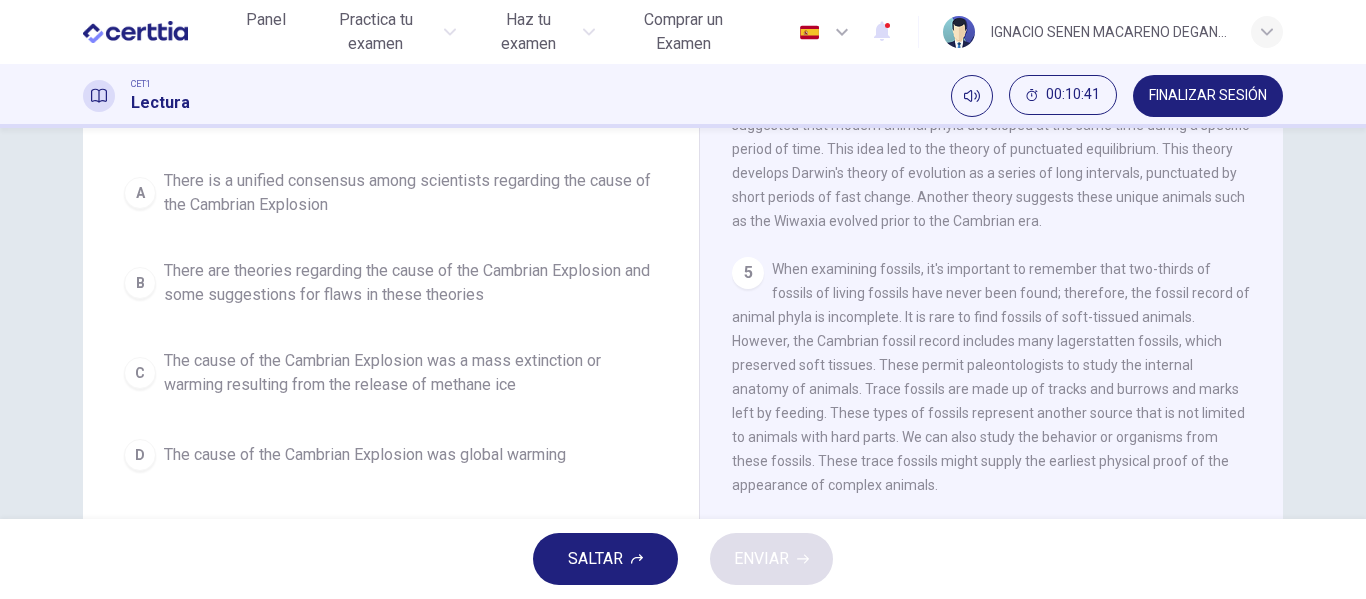 click on "The cause of the Cambrian Explosion was a mass extinction or warming resulting from the release of methane ice" at bounding box center (411, 193) 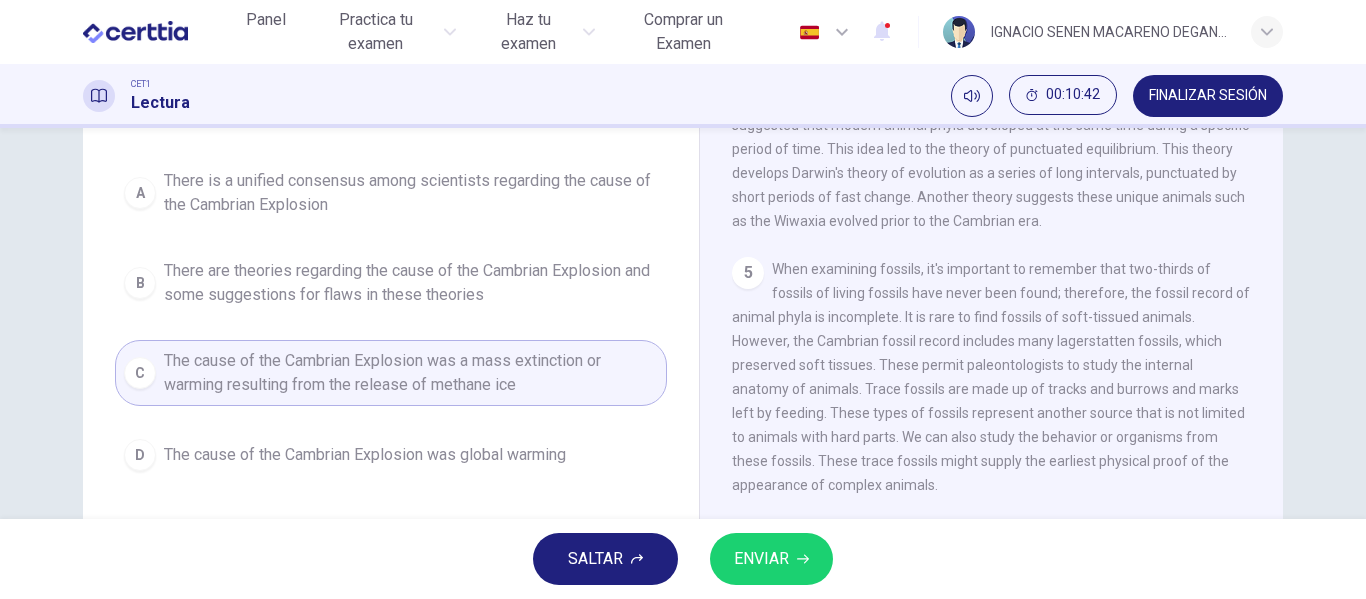 click on "ENVIAR" at bounding box center [761, 559] 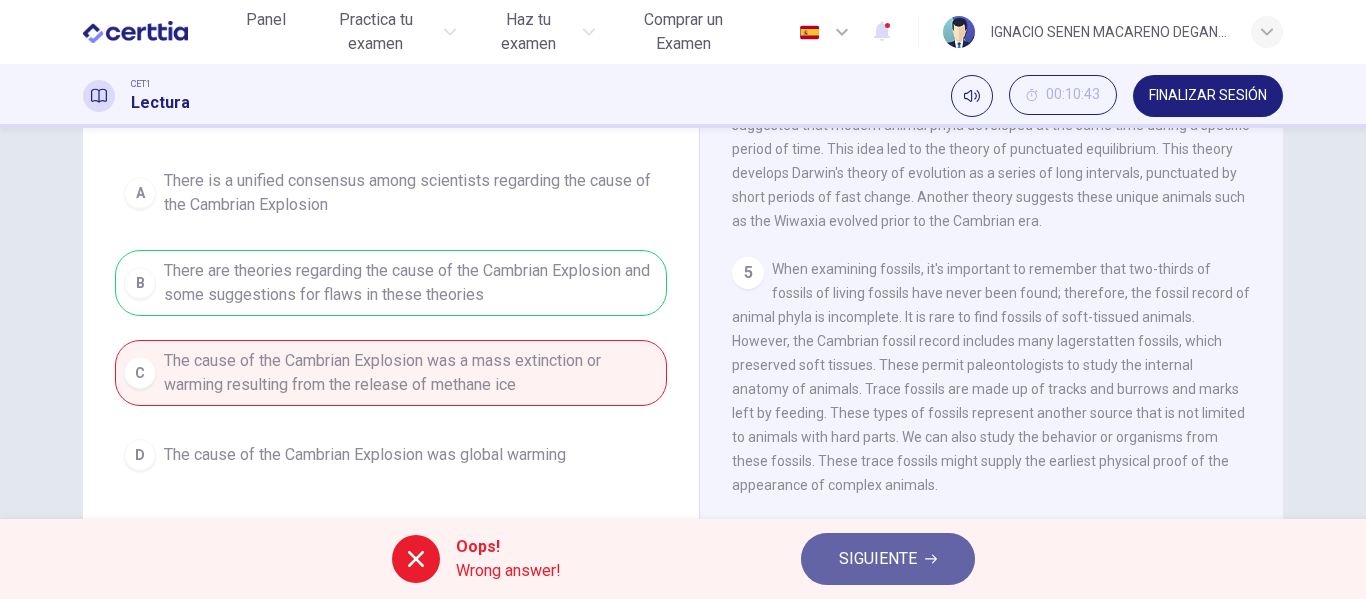 click on "SIGUIENTE" at bounding box center (888, 559) 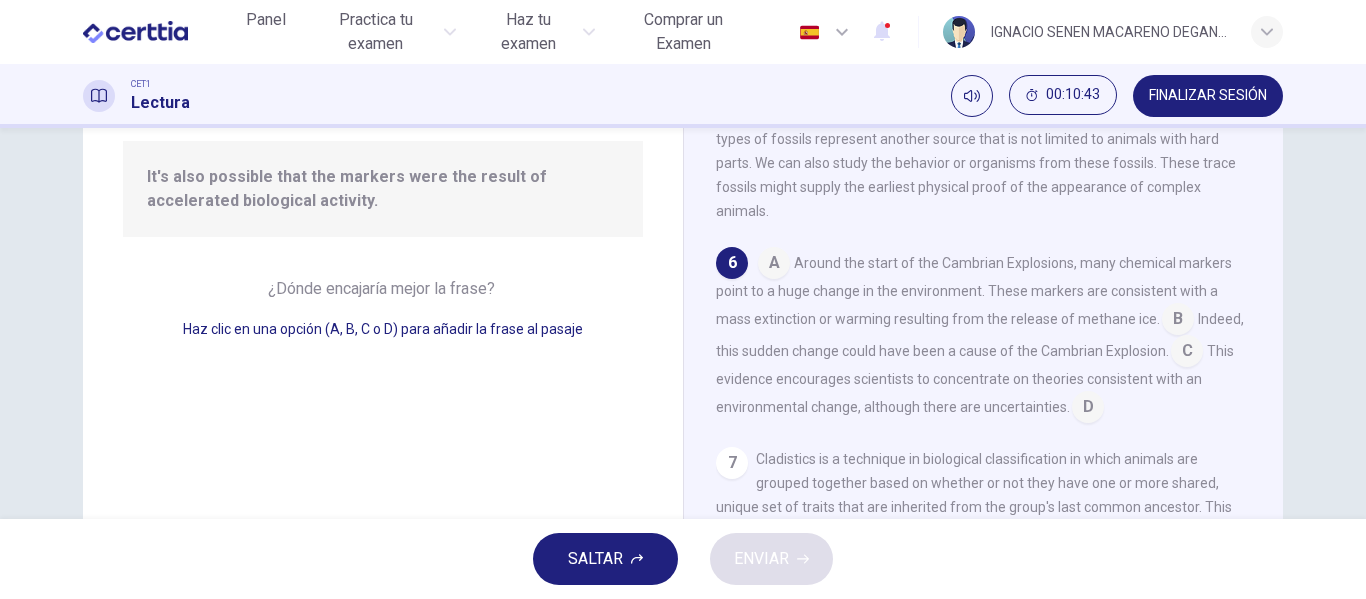scroll, scrollTop: 996, scrollLeft: 0, axis: vertical 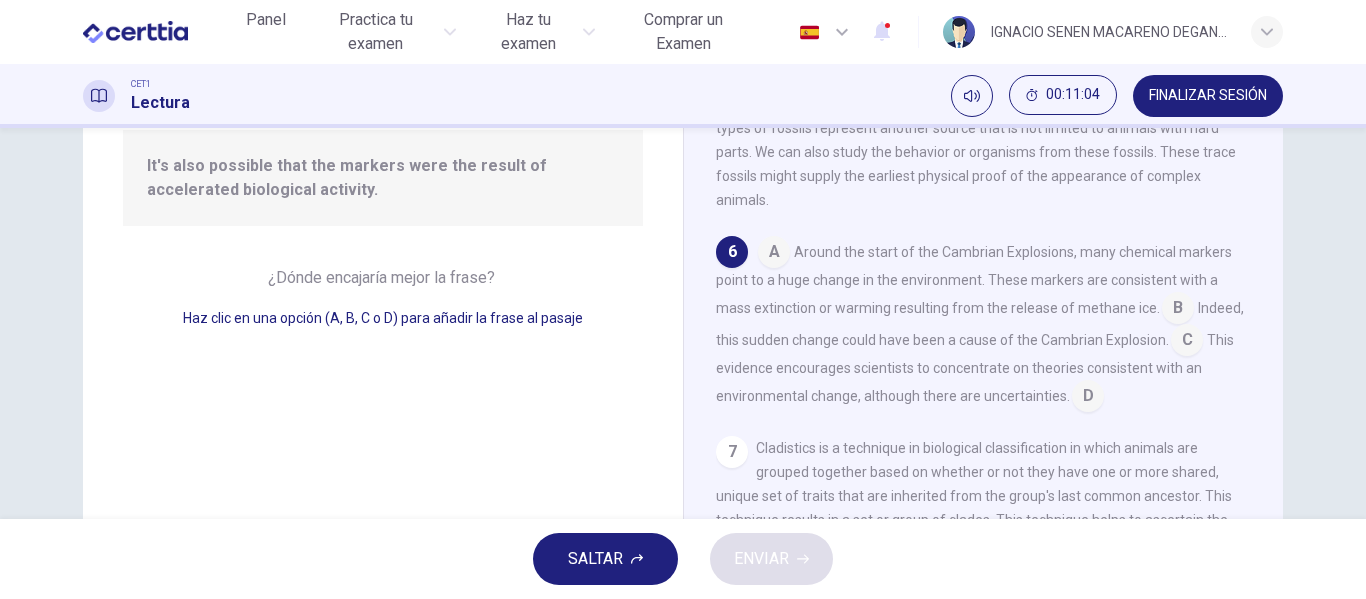 click at bounding box center [774, 254] 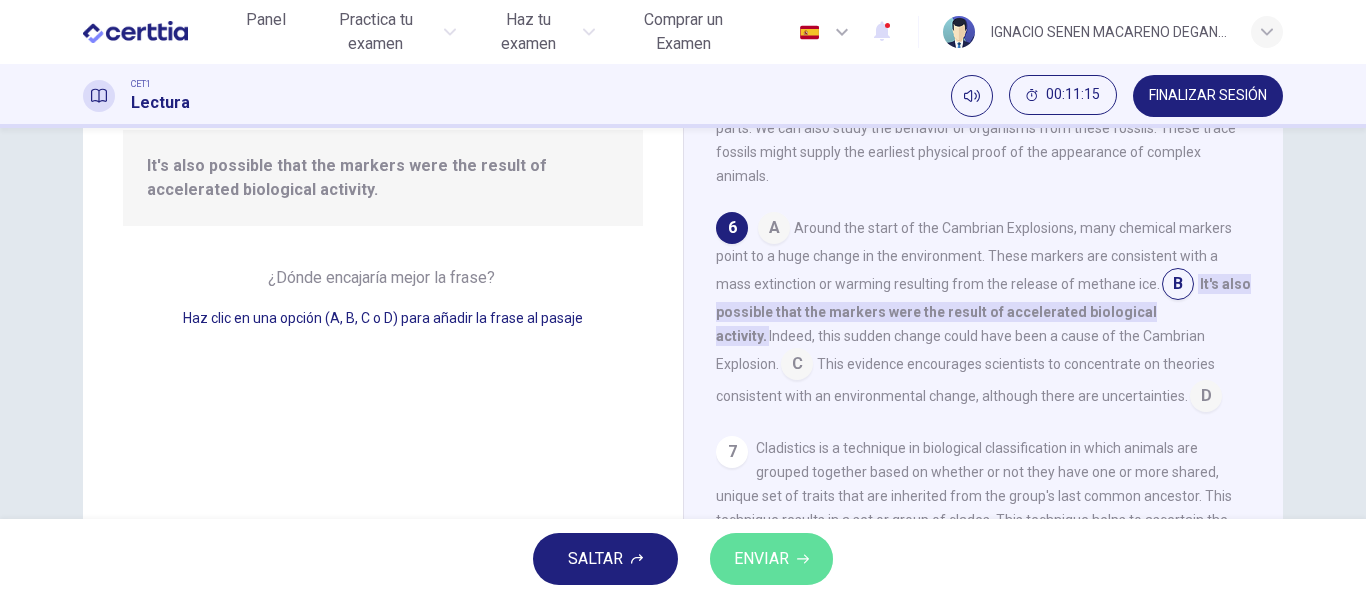 click on "ENVIAR" at bounding box center (761, 559) 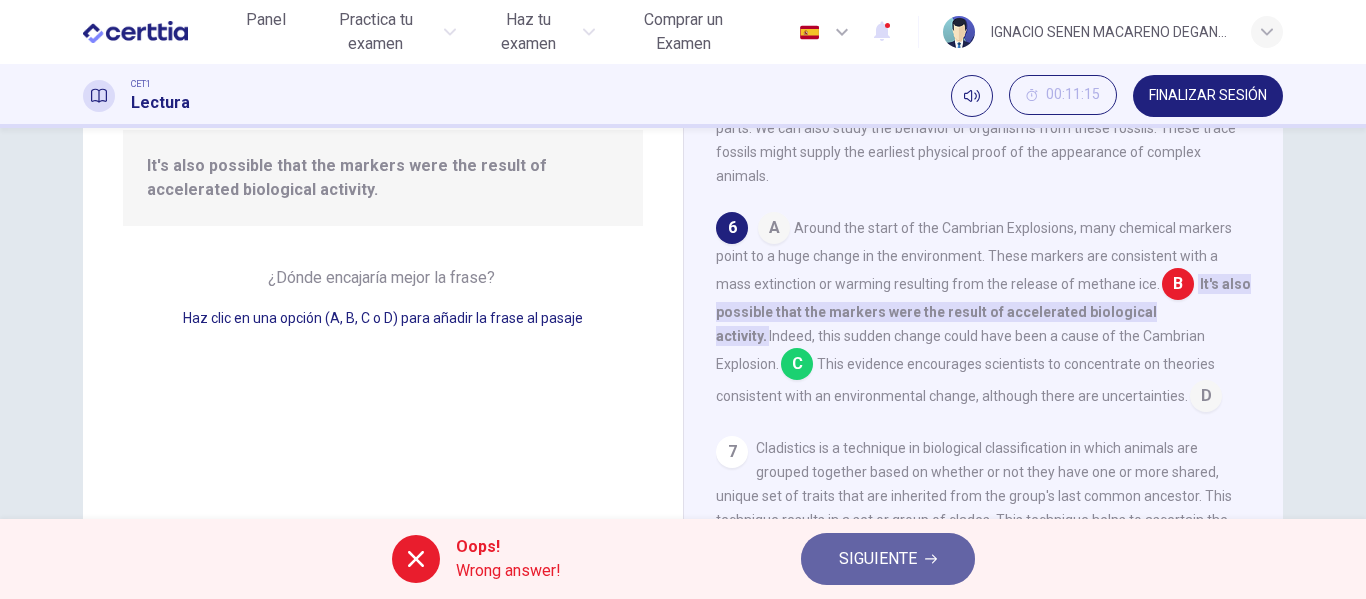 click on "SIGUIENTE" at bounding box center (878, 559) 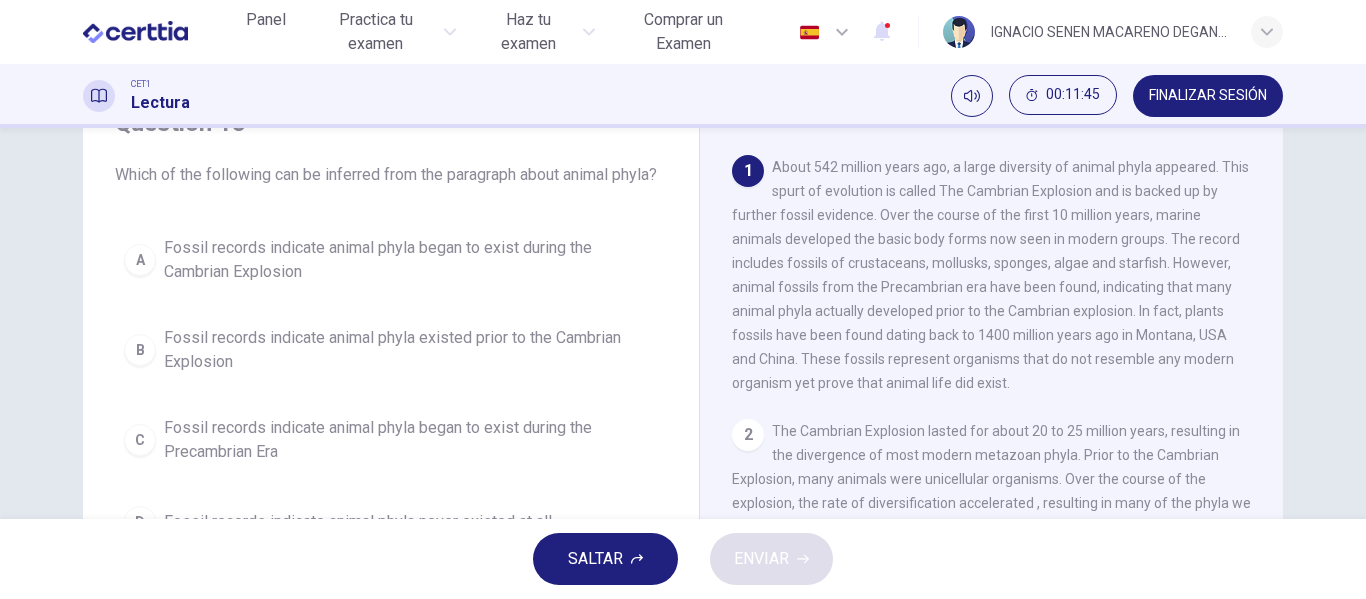 scroll, scrollTop: 103, scrollLeft: 0, axis: vertical 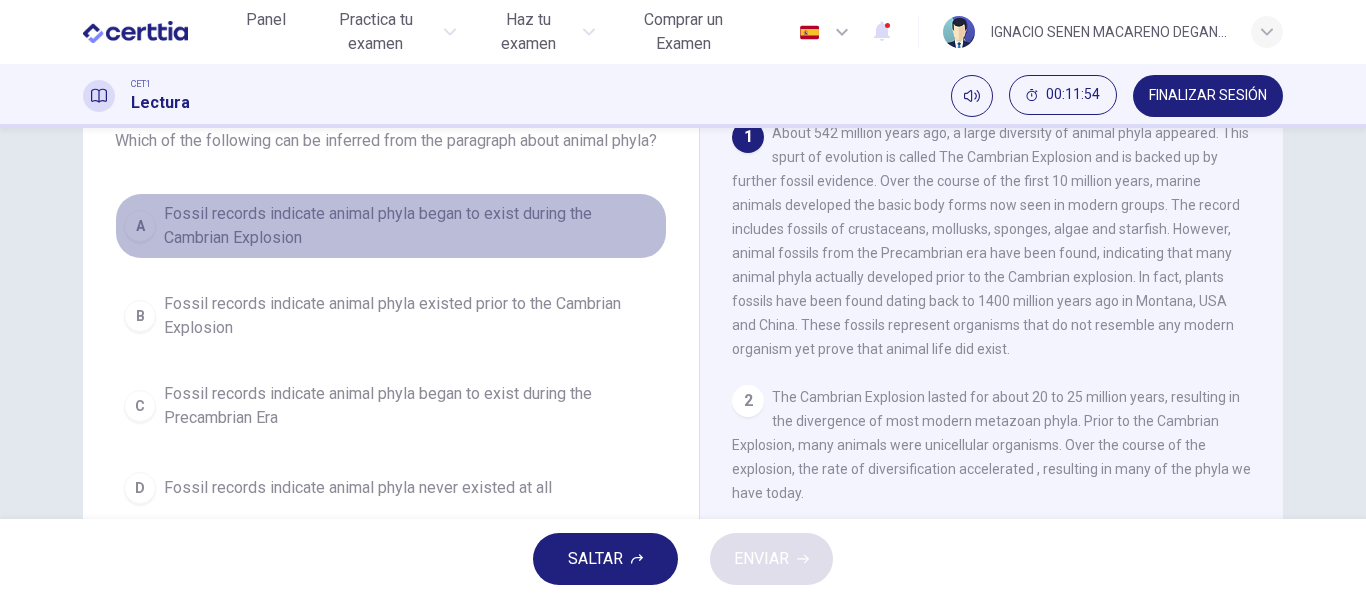 click on "Fossil records indicate animal phyla began to exist during the Cambrian Explosion" at bounding box center (411, 226) 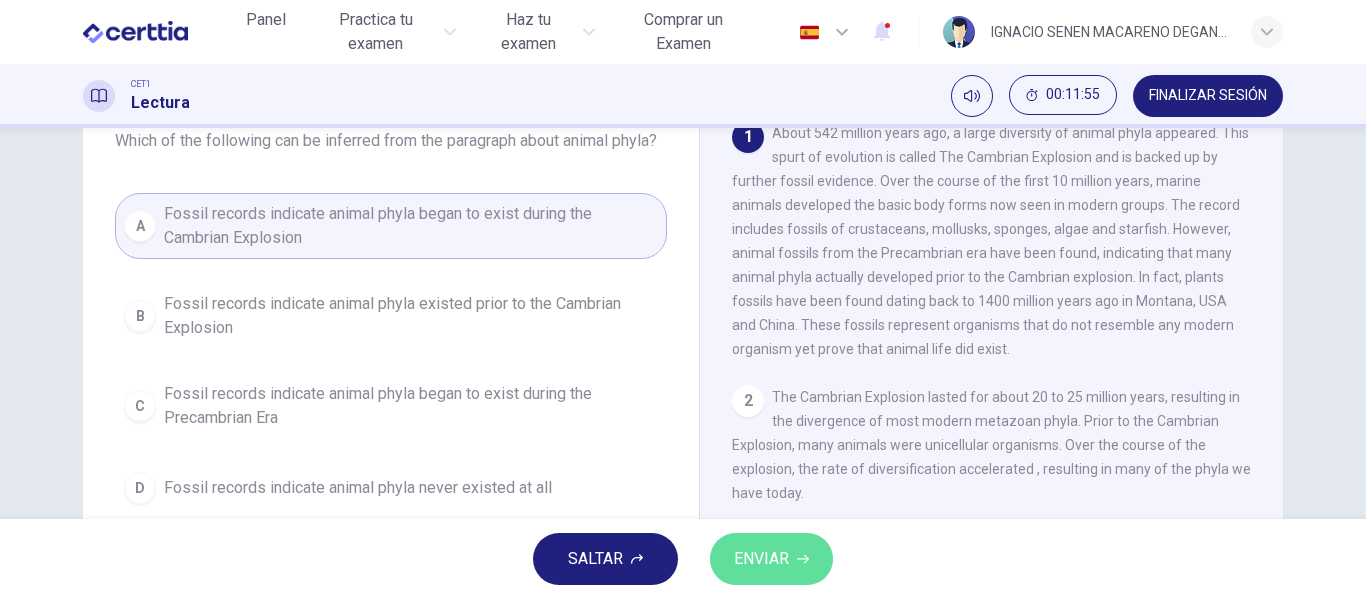 click on "ENVIAR" at bounding box center [761, 559] 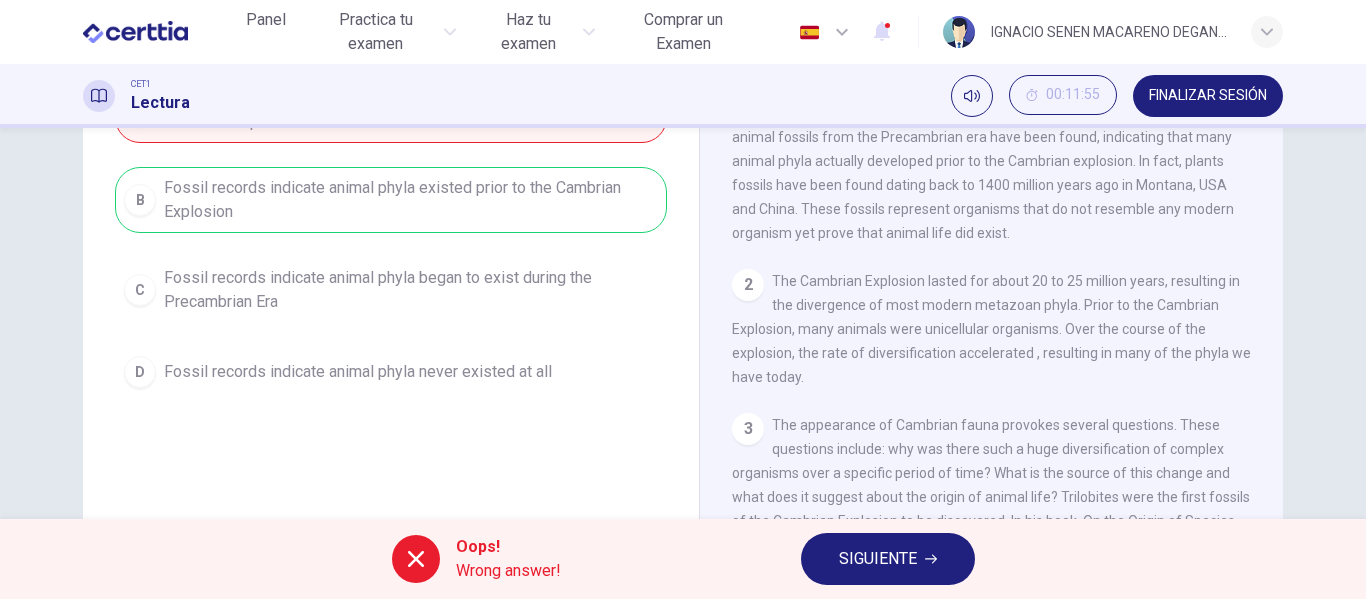 scroll, scrollTop: 264, scrollLeft: 0, axis: vertical 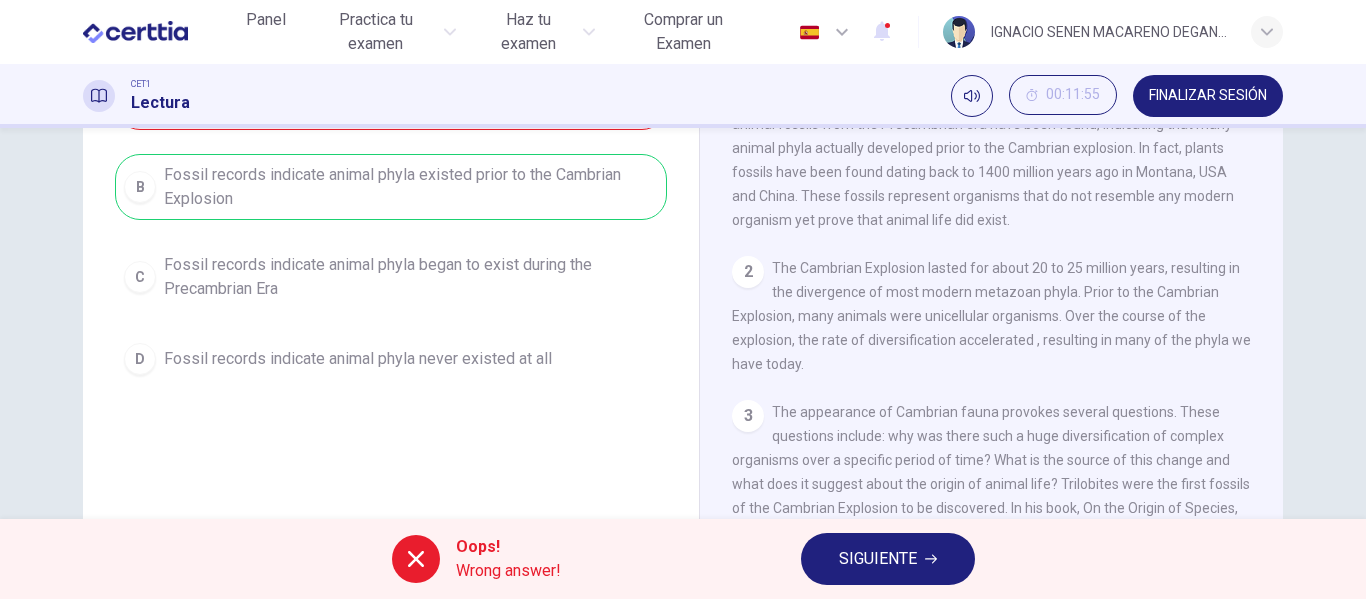 click on "SIGUIENTE" at bounding box center [878, 559] 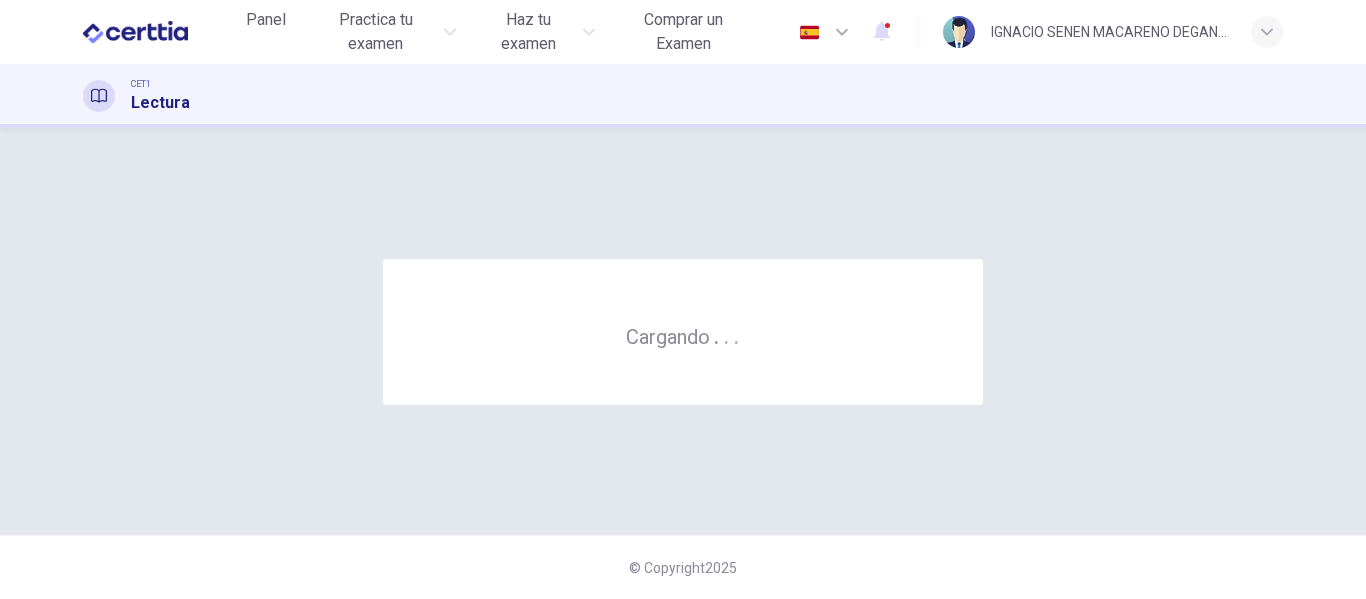 scroll, scrollTop: 0, scrollLeft: 0, axis: both 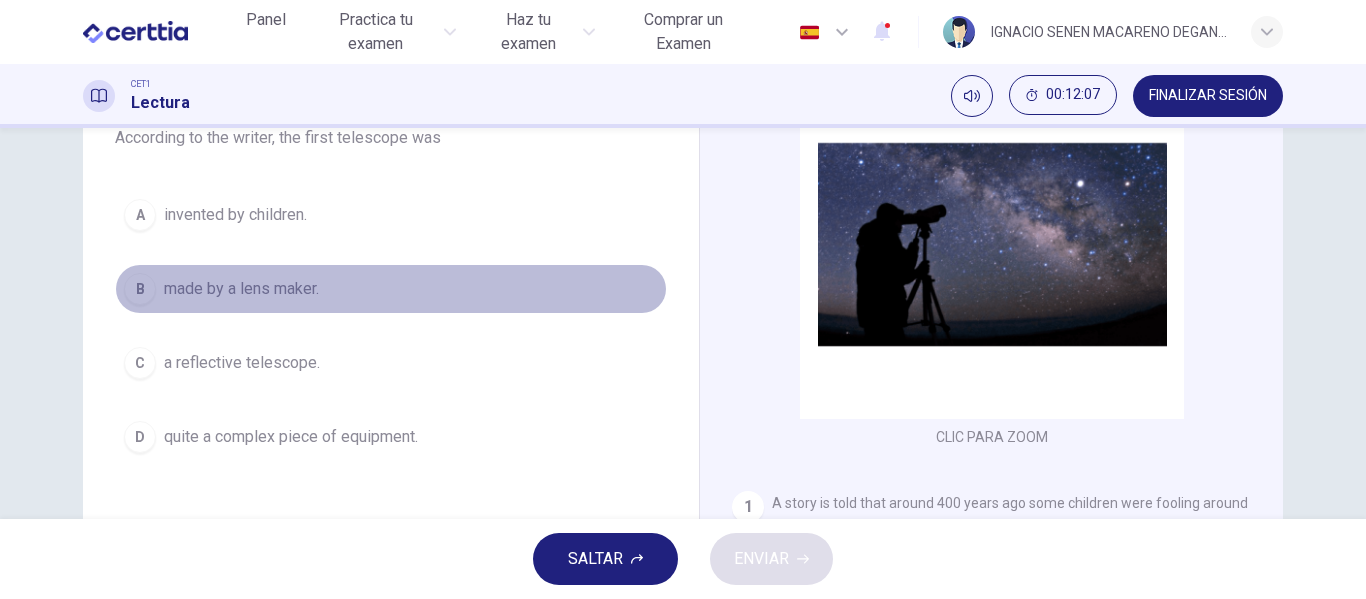 click on "made by a lens maker." at bounding box center (235, 215) 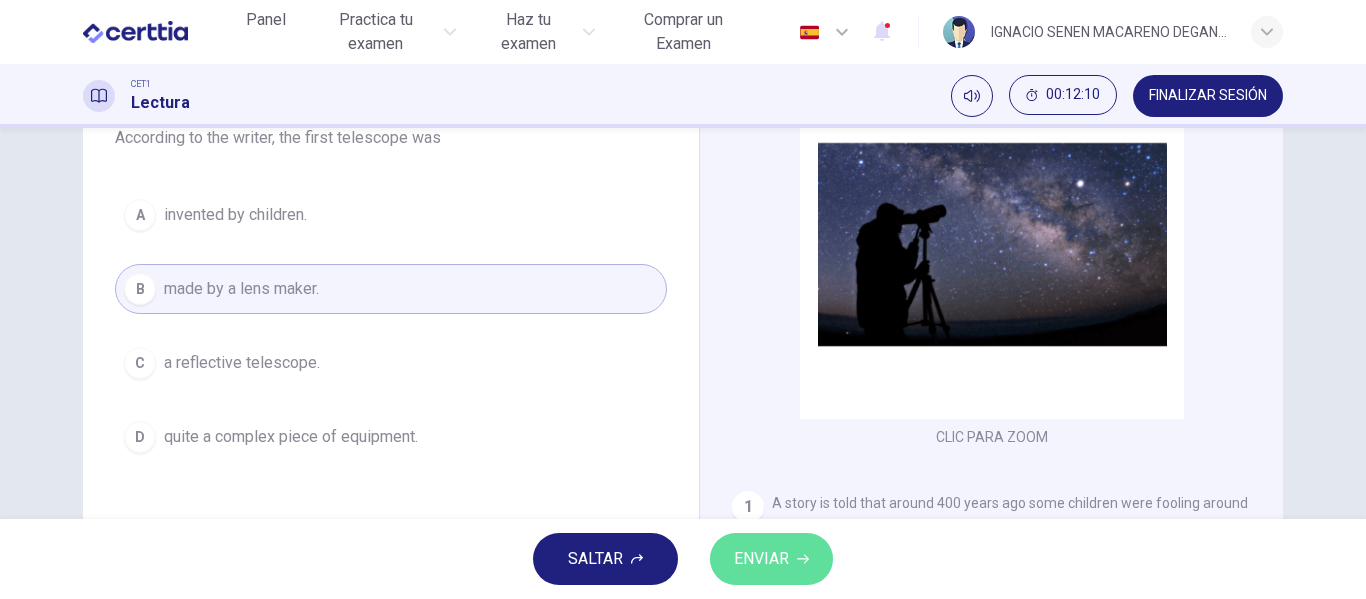 click on "ENVIAR" at bounding box center (771, 559) 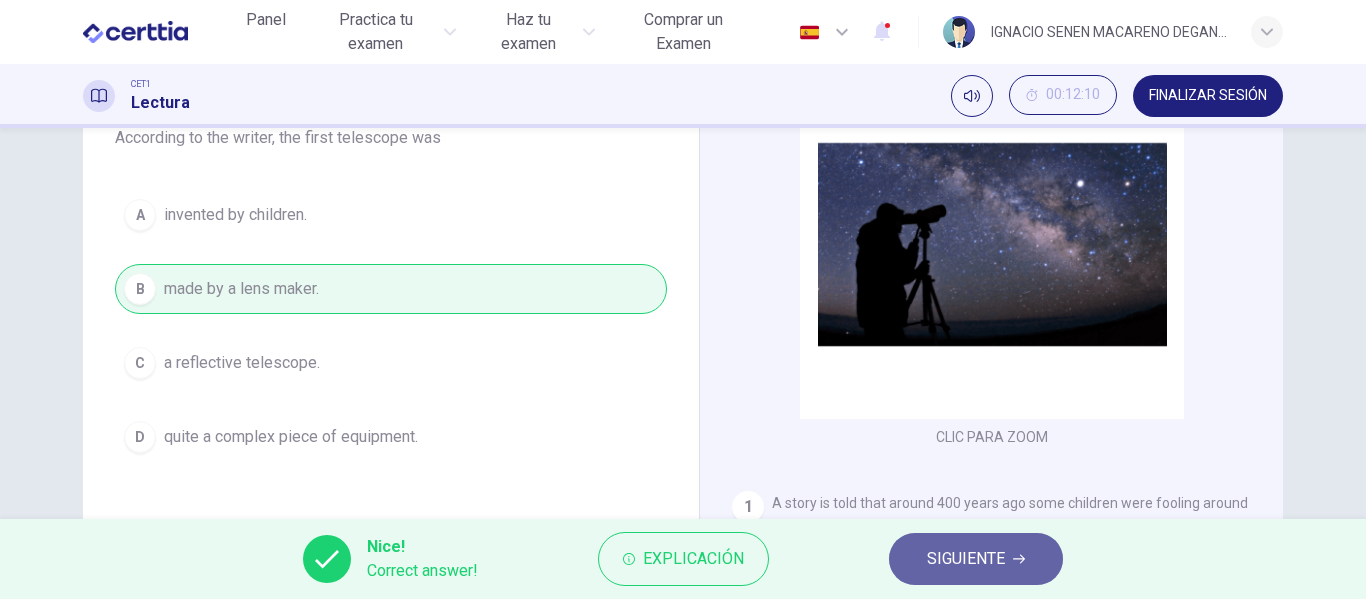 click on "SIGUIENTE" at bounding box center (966, 559) 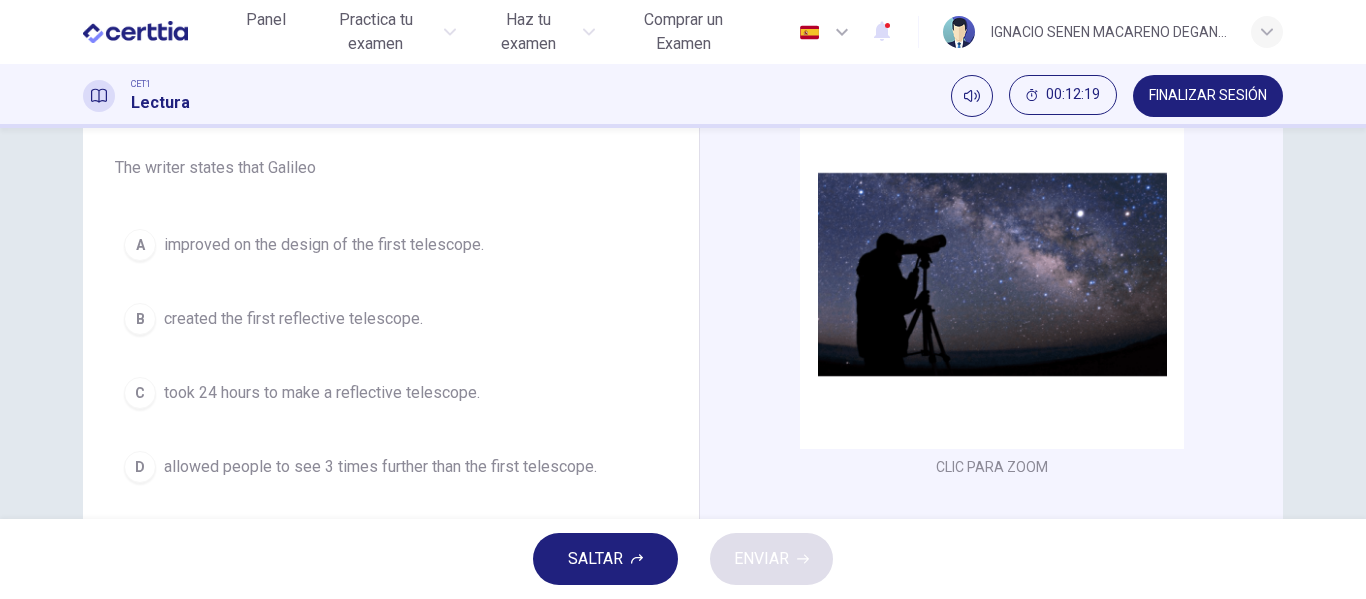 scroll, scrollTop: 158, scrollLeft: 0, axis: vertical 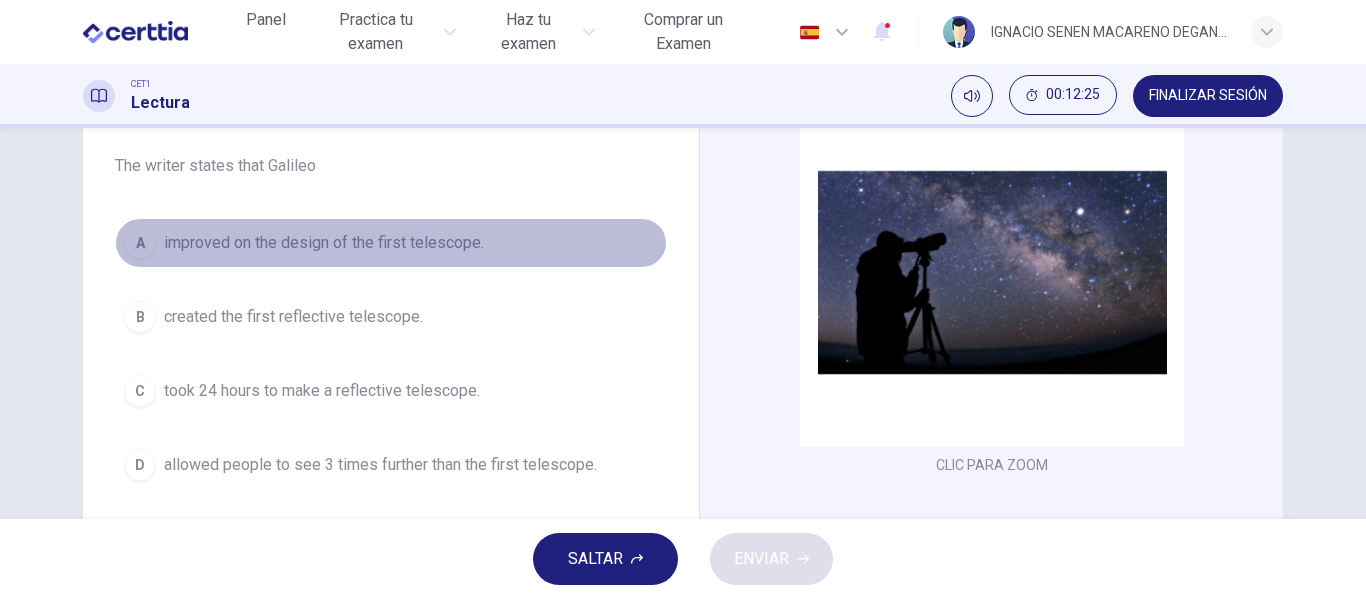 click on "A improved on the design of the first telescope." at bounding box center (391, 243) 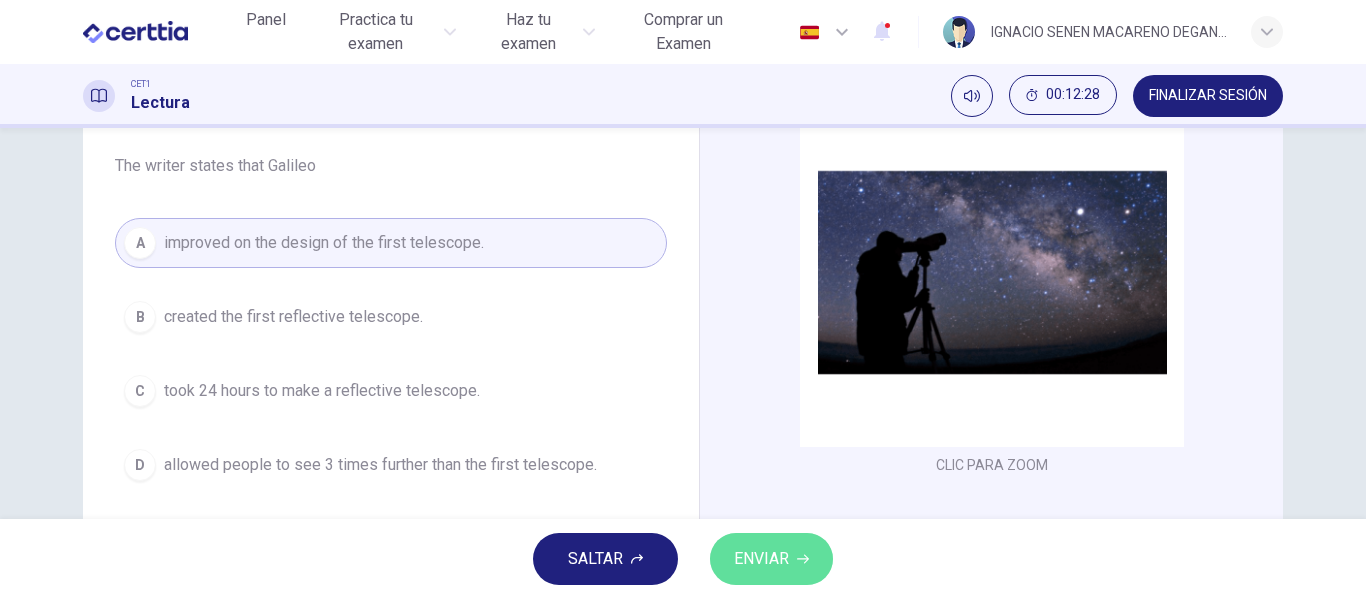 click on "ENVIAR" at bounding box center [761, 559] 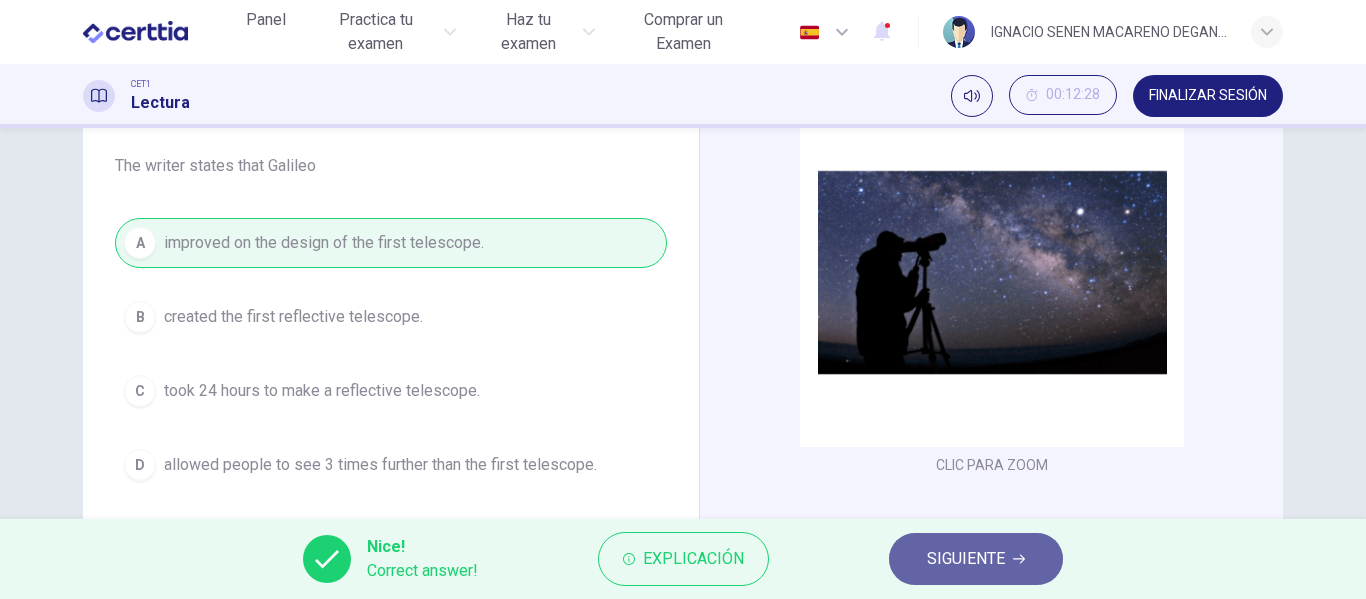 click on "SIGUIENTE" at bounding box center [966, 559] 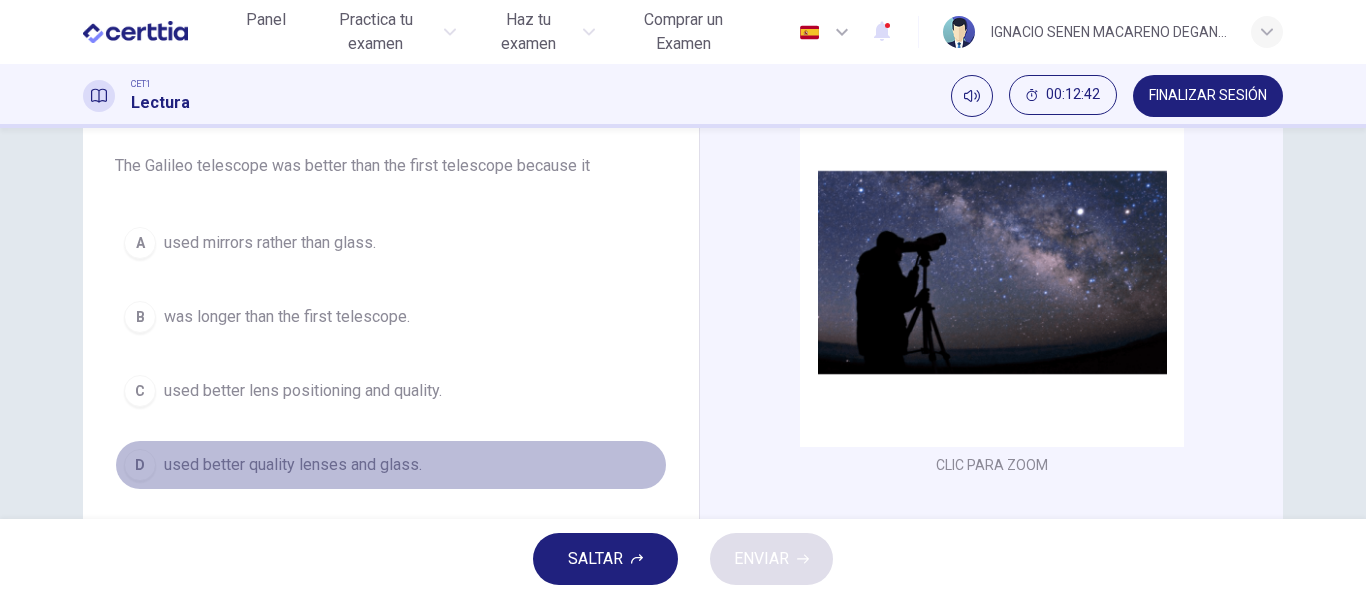 click on "used better quality lenses and glass." at bounding box center (270, 243) 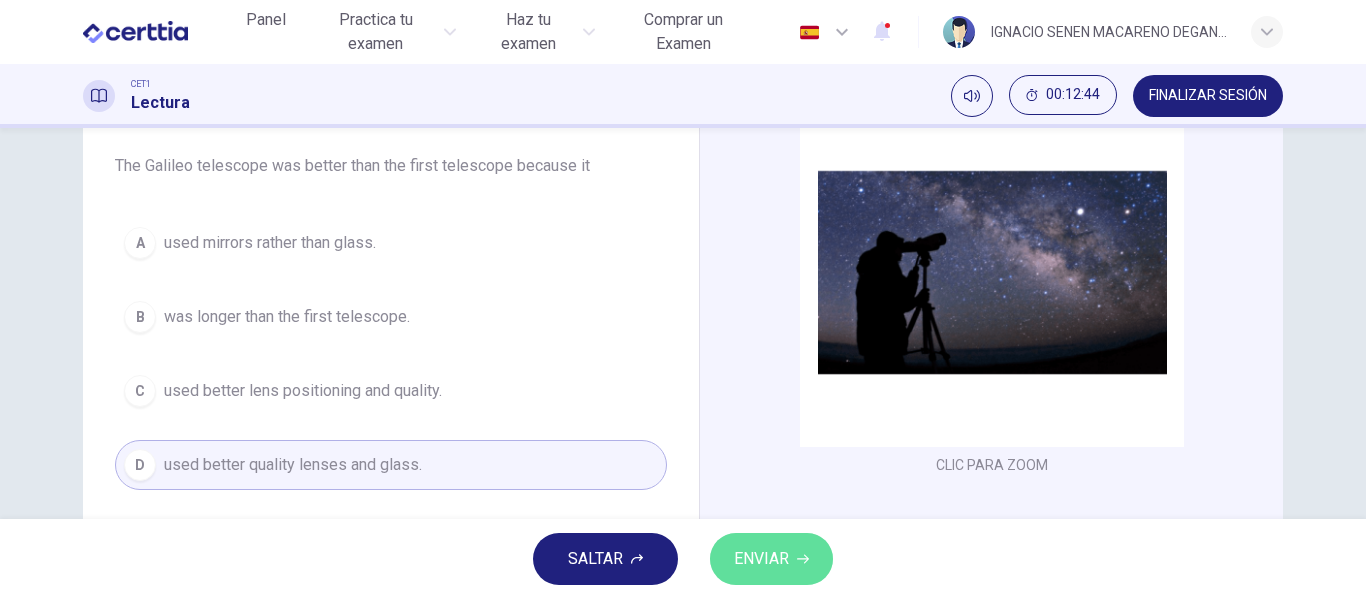 click on "ENVIAR" at bounding box center [761, 559] 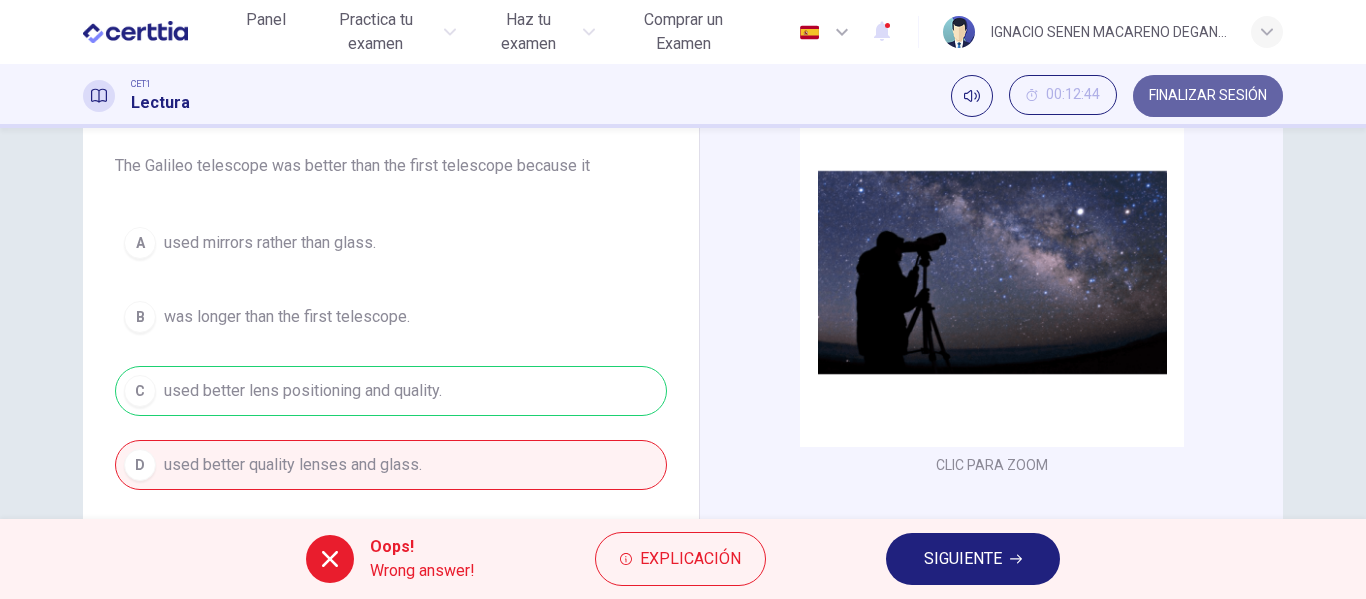 click on "FINALIZAR SESIÓN" at bounding box center (1208, 96) 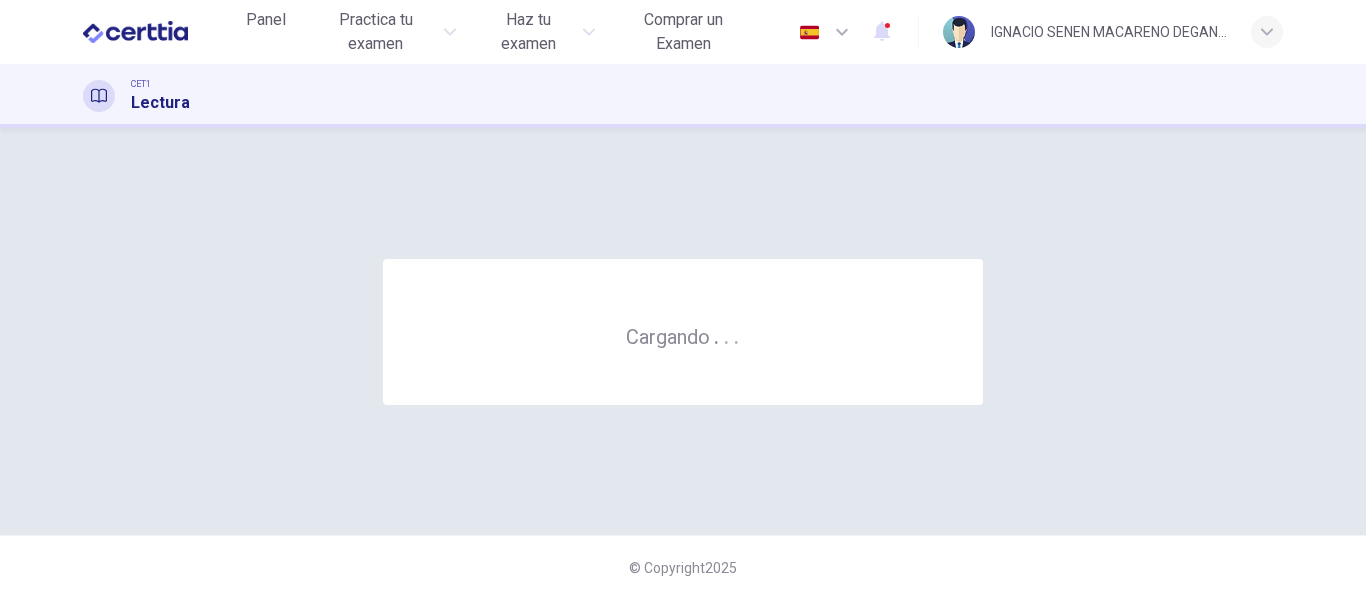 scroll, scrollTop: 0, scrollLeft: 0, axis: both 